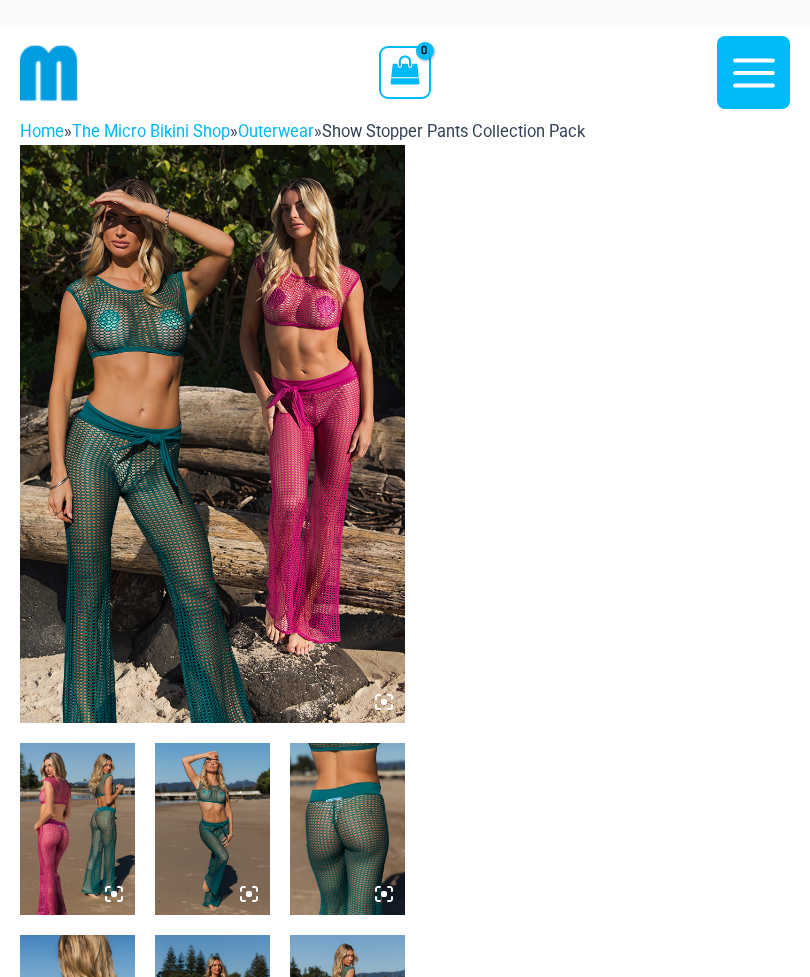 click 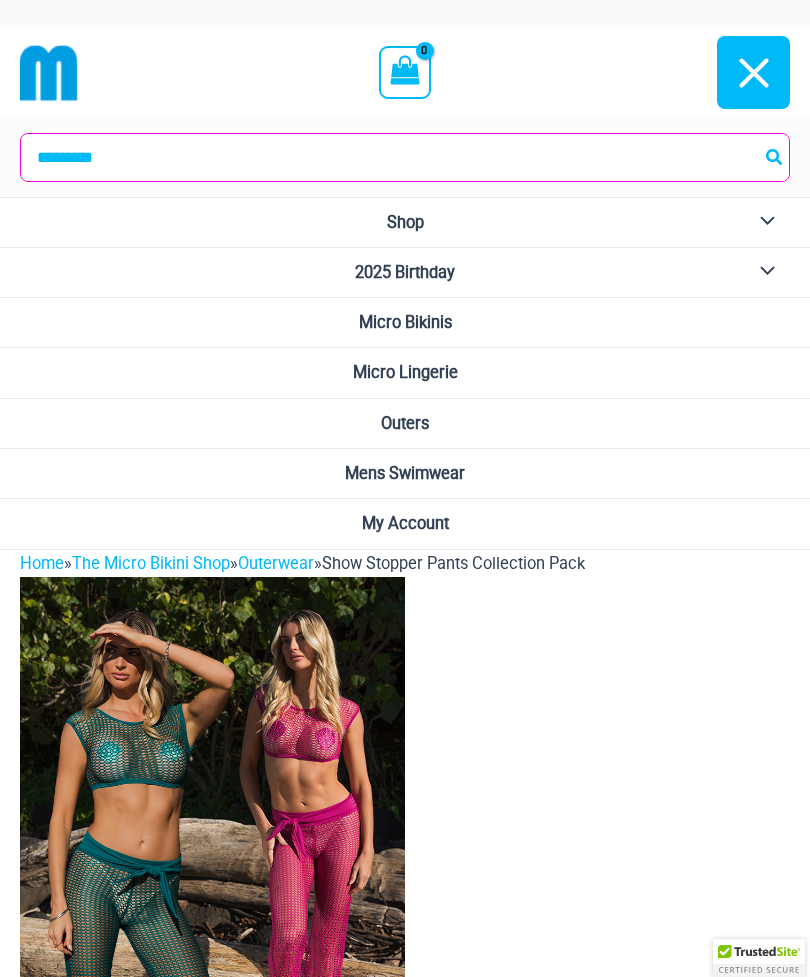 scroll, scrollTop: 0, scrollLeft: 0, axis: both 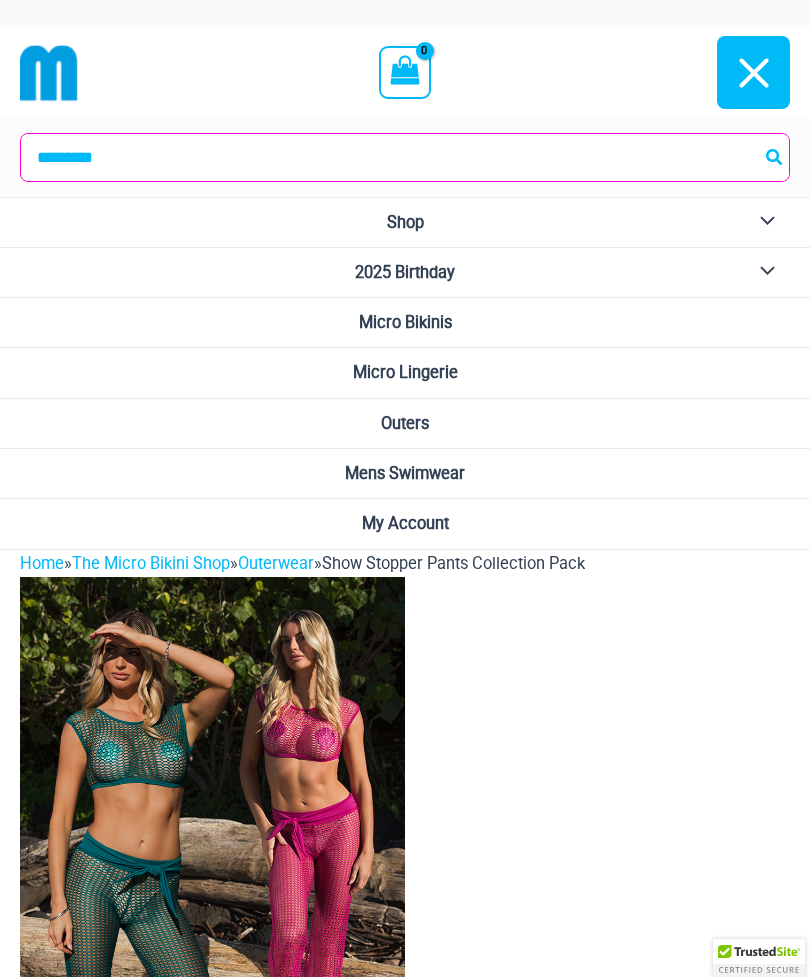click on "Micro Lingerie" at bounding box center (405, 372) 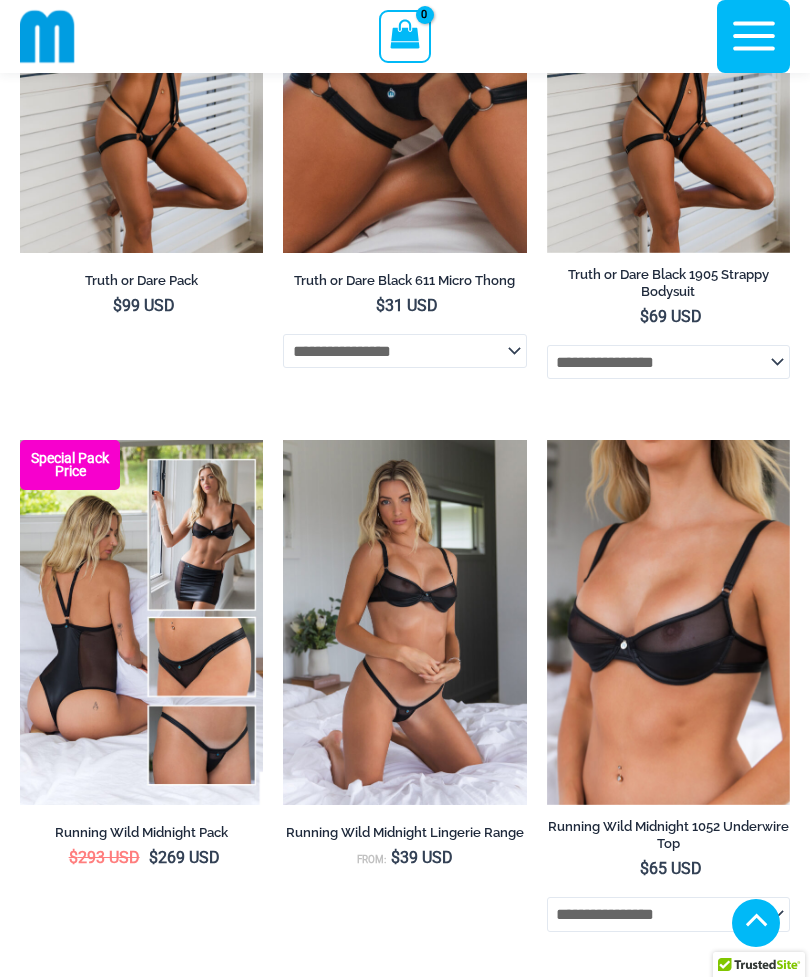scroll, scrollTop: 493, scrollLeft: 0, axis: vertical 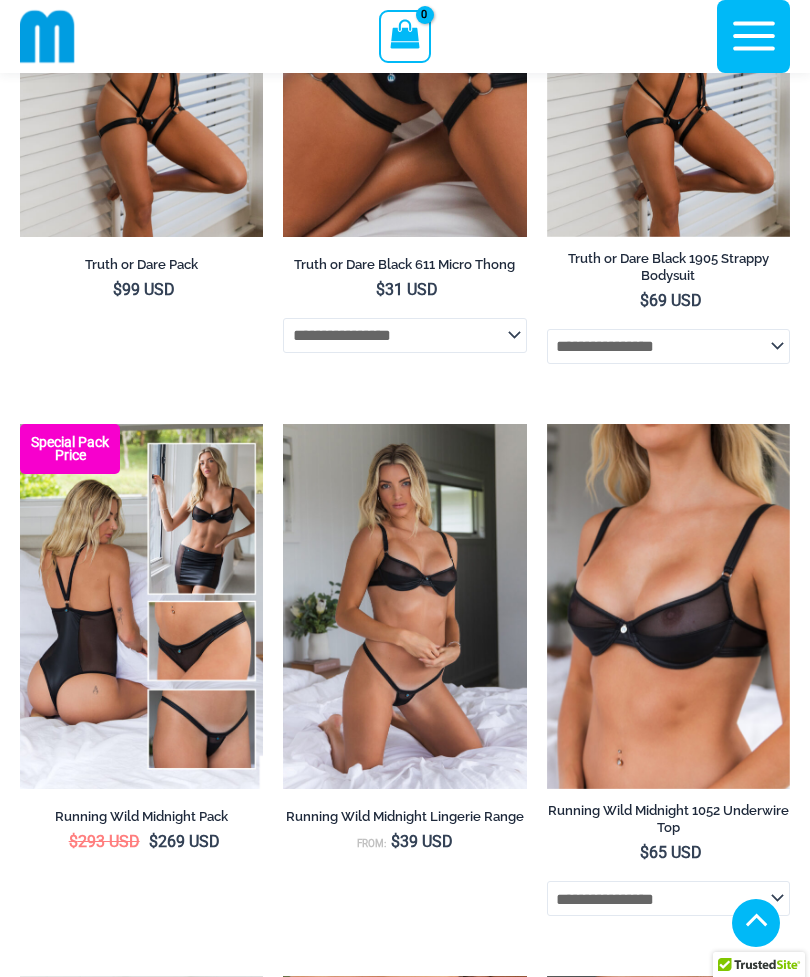 click at bounding box center (283, 424) 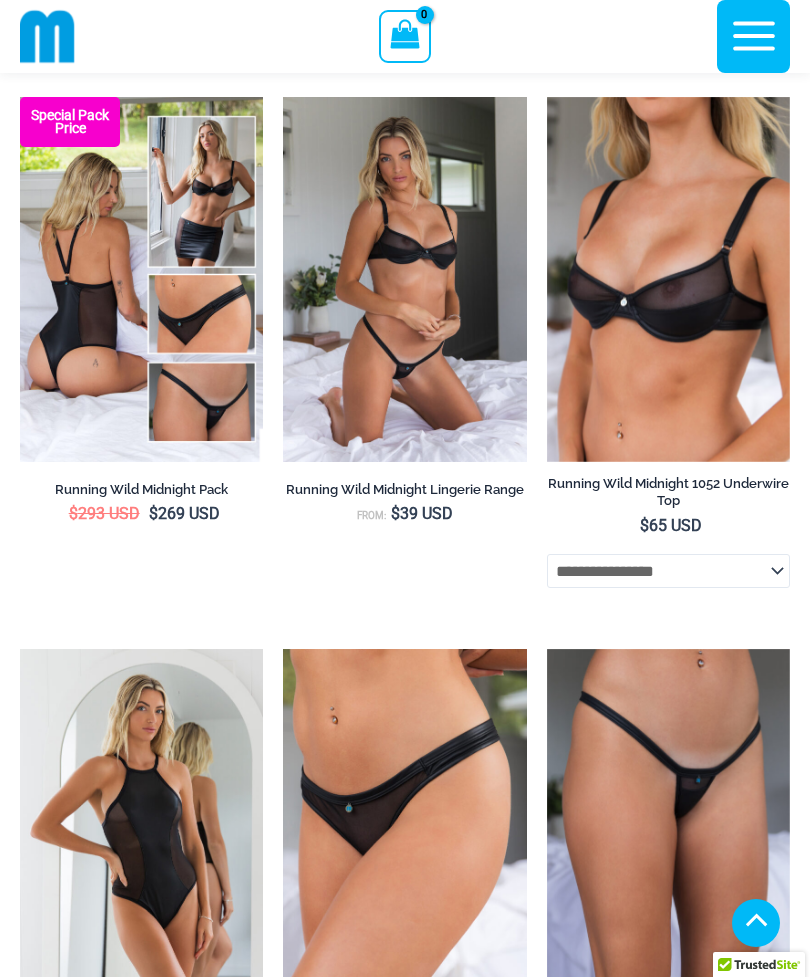 scroll, scrollTop: 833, scrollLeft: 0, axis: vertical 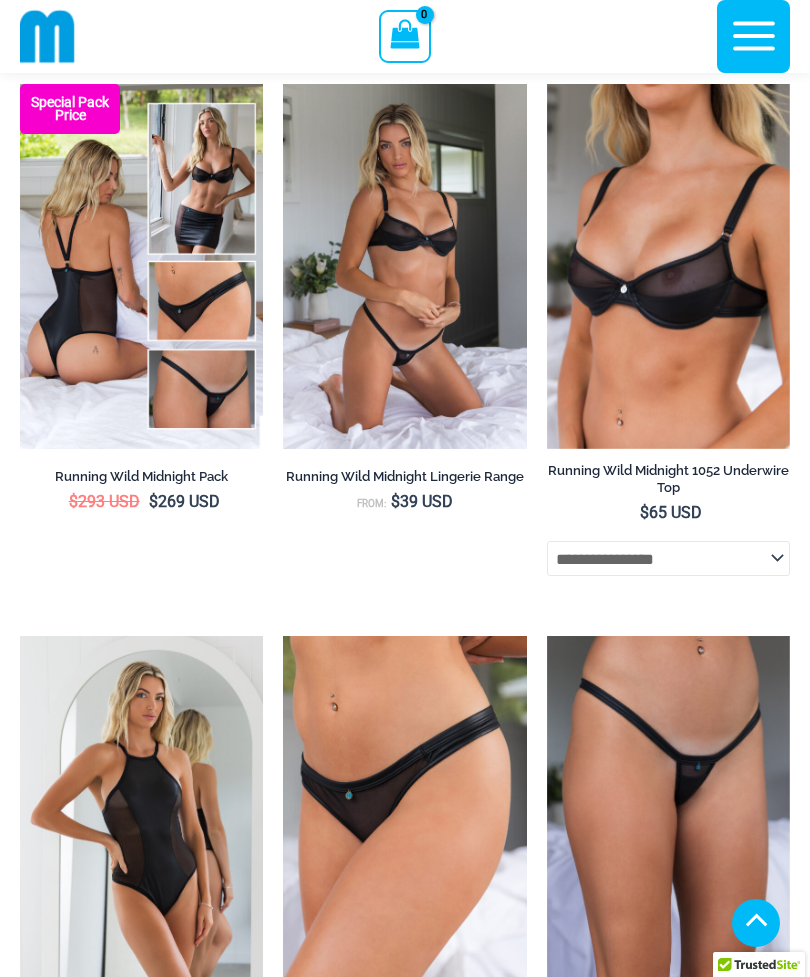 click at bounding box center [20, 636] 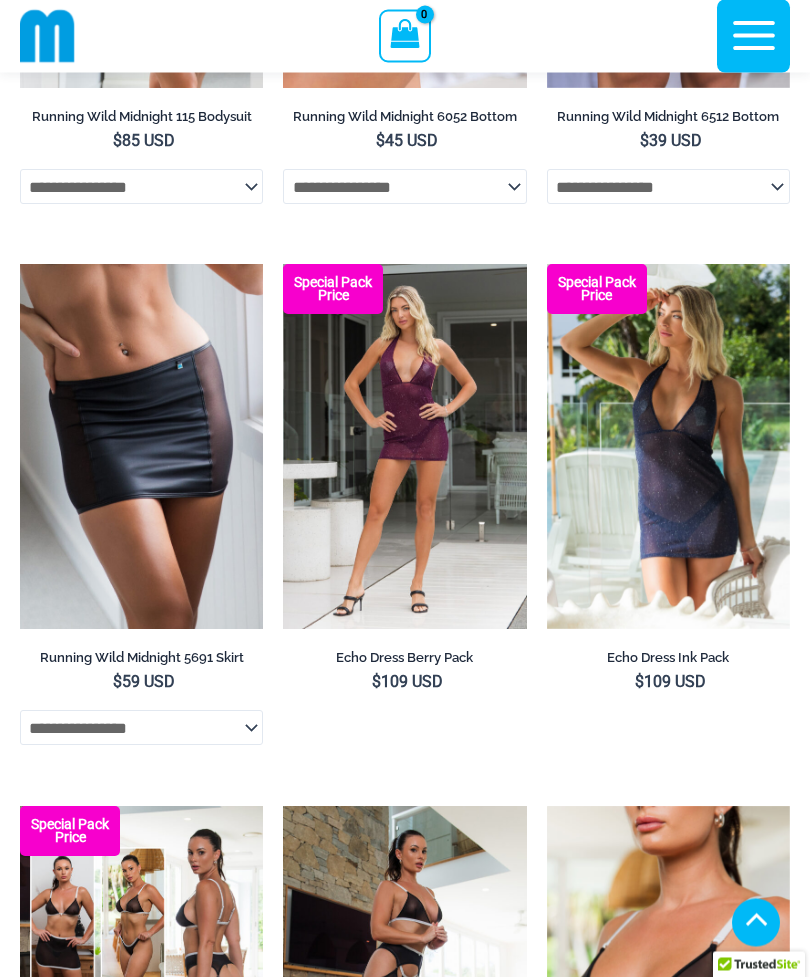 scroll, scrollTop: 1746, scrollLeft: 0, axis: vertical 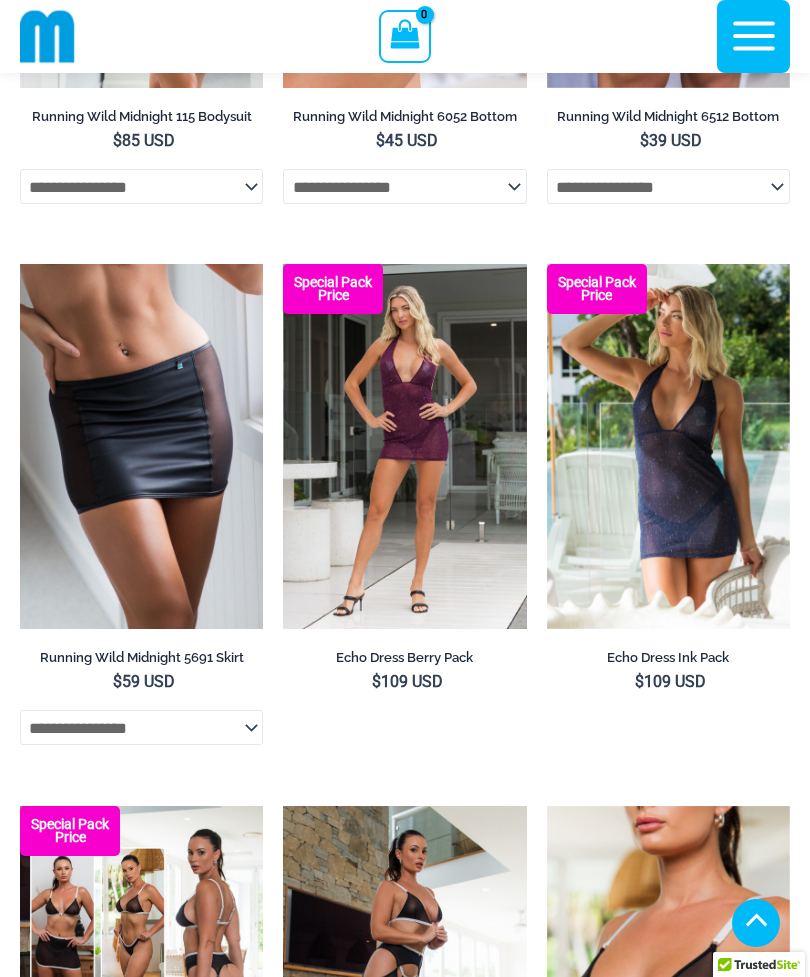 click at bounding box center (283, 264) 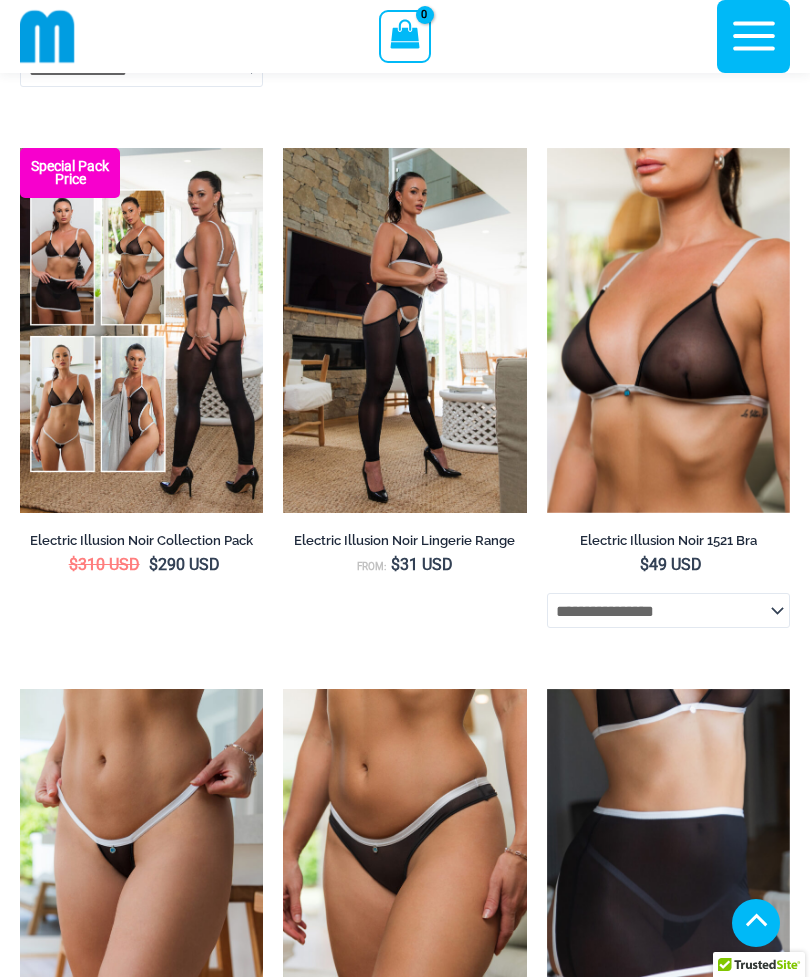 scroll, scrollTop: 2441, scrollLeft: 0, axis: vertical 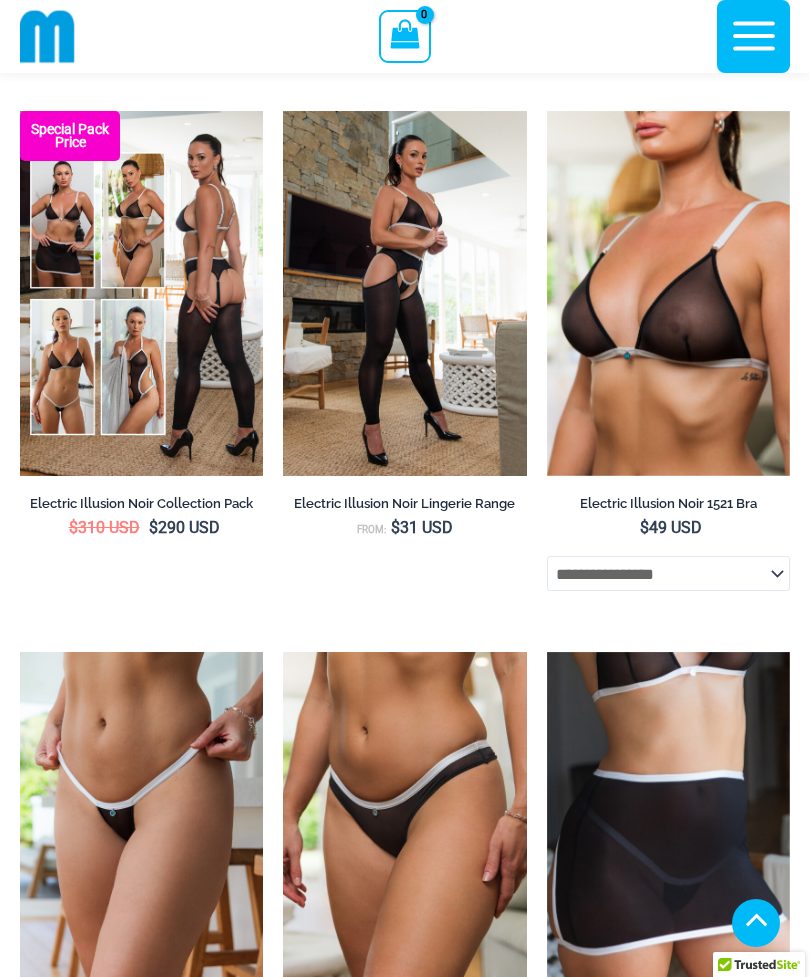click at bounding box center (547, 111) 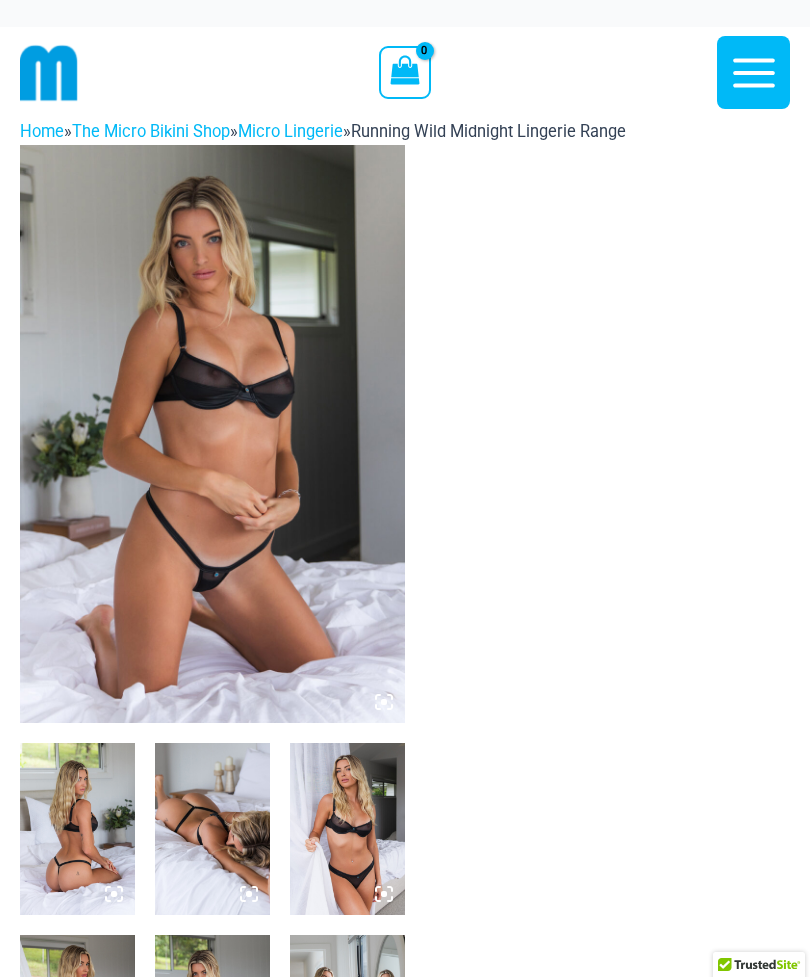 scroll, scrollTop: 0, scrollLeft: 0, axis: both 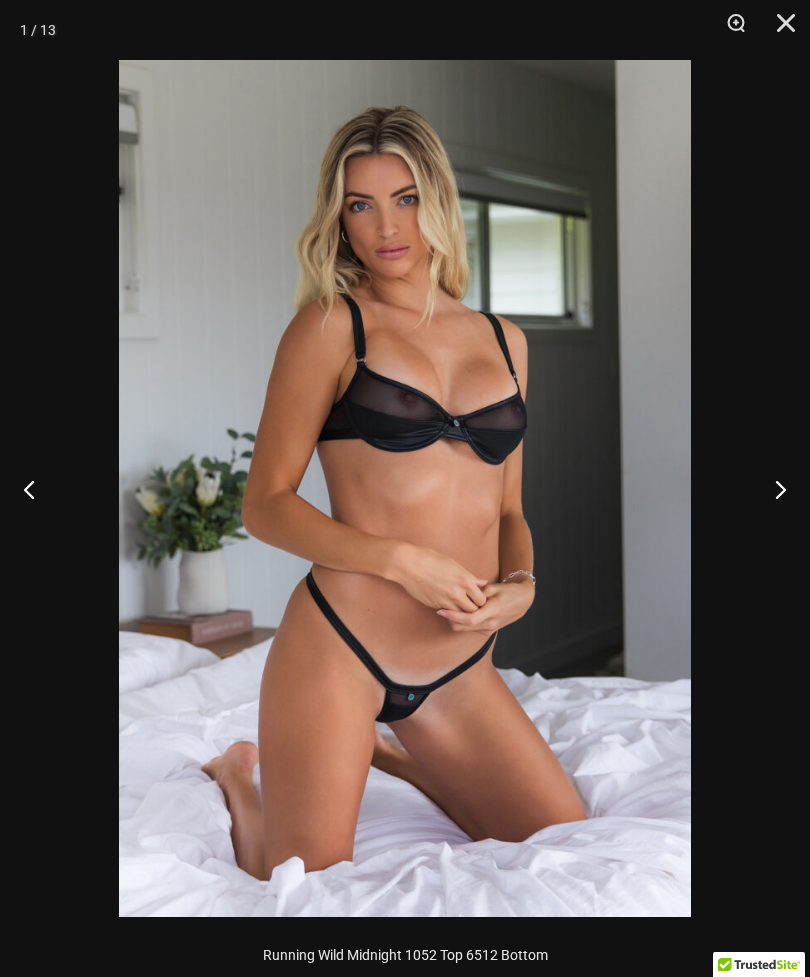 click at bounding box center [772, 489] 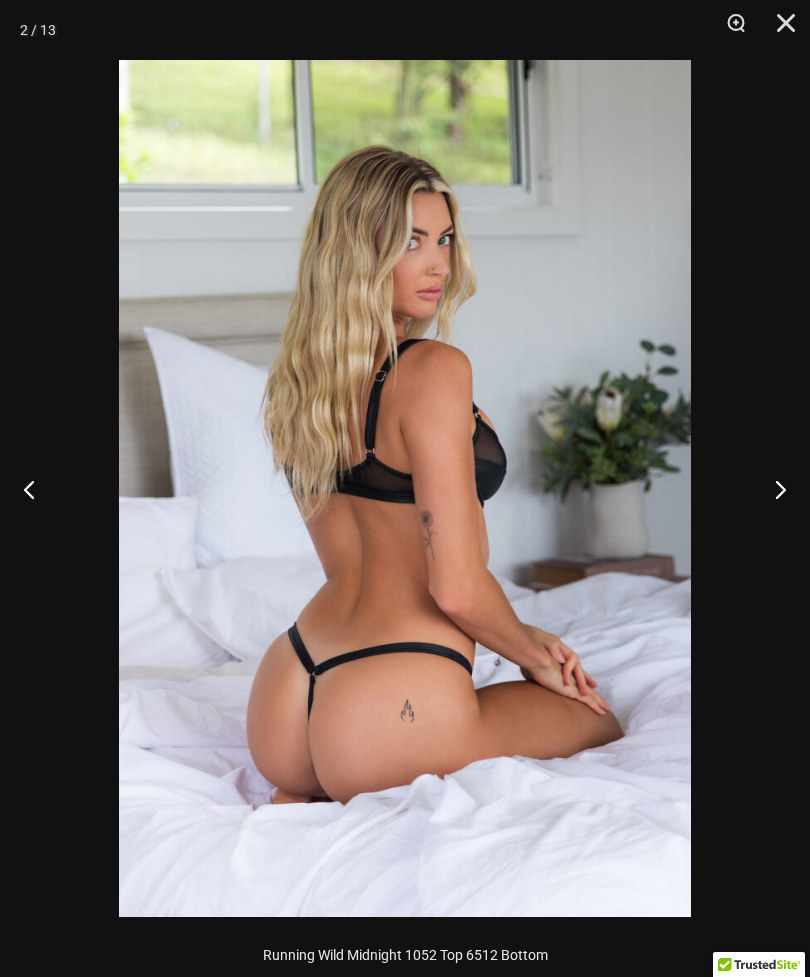 click at bounding box center (772, 489) 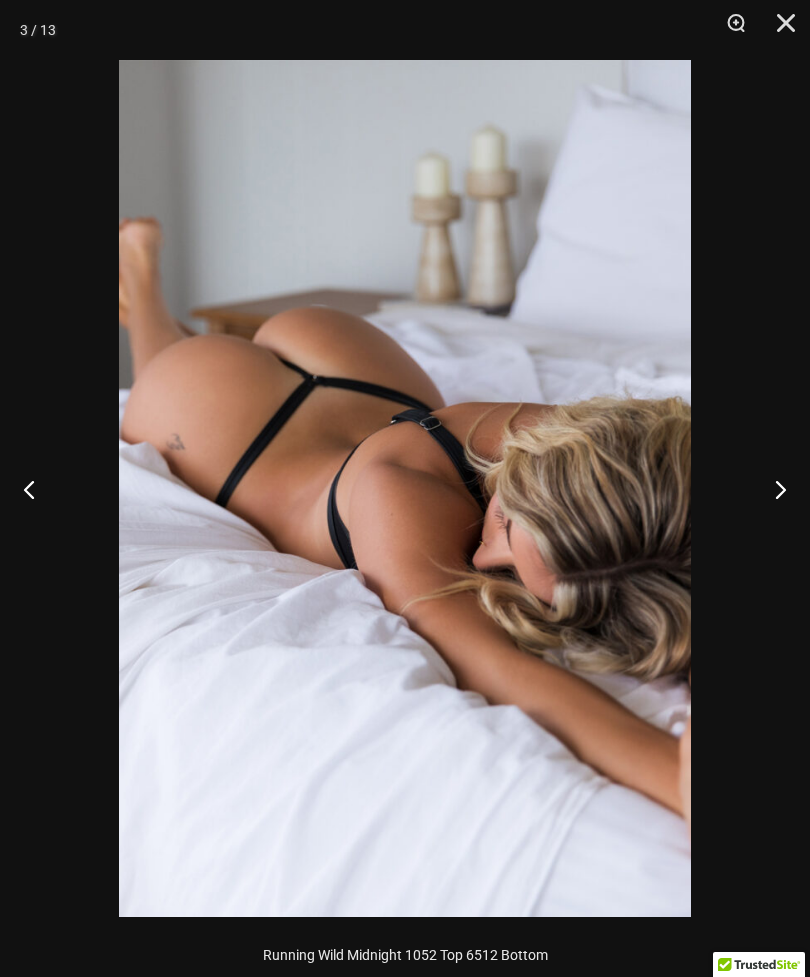 click at bounding box center [772, 489] 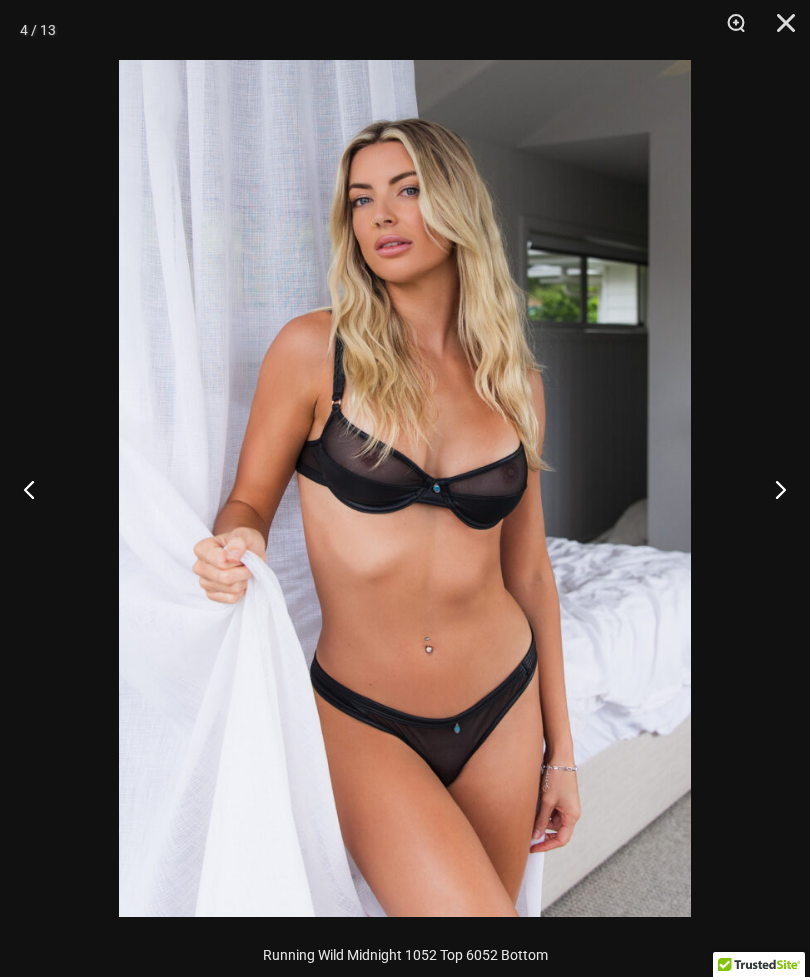 click at bounding box center [772, 489] 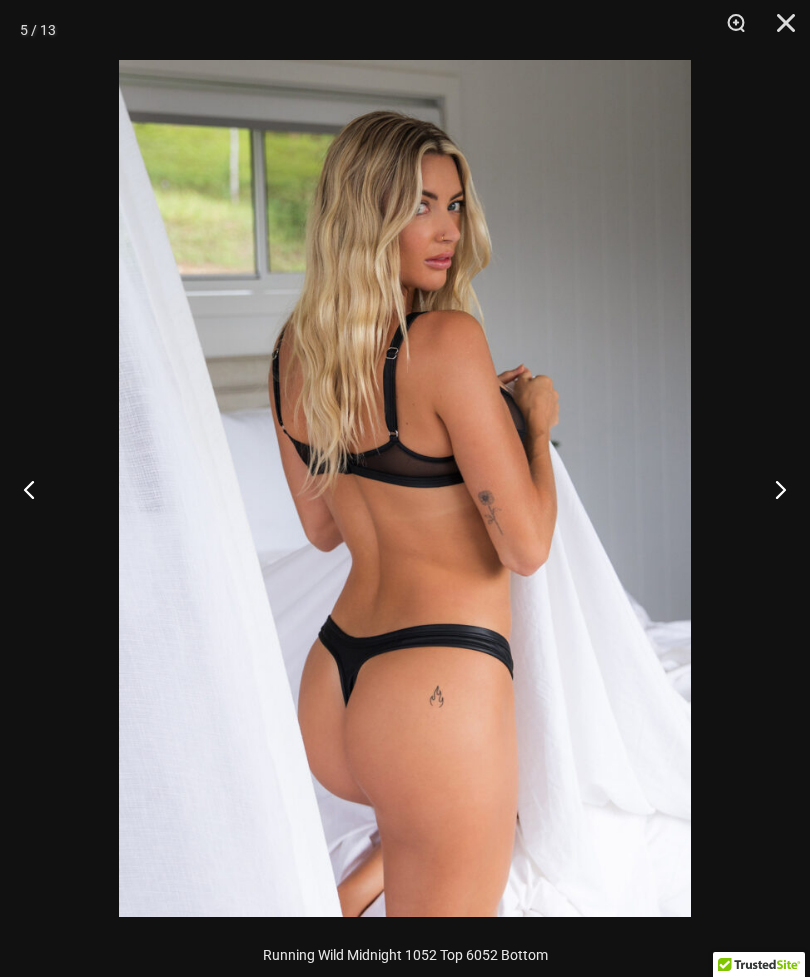 click at bounding box center (772, 489) 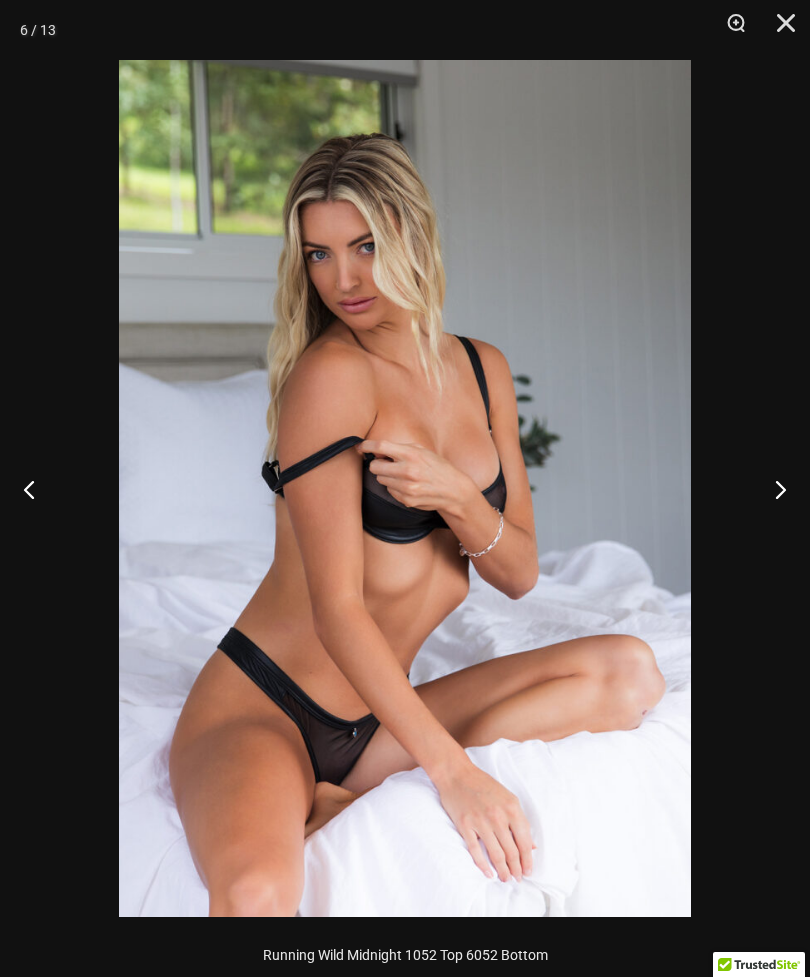 click at bounding box center [772, 489] 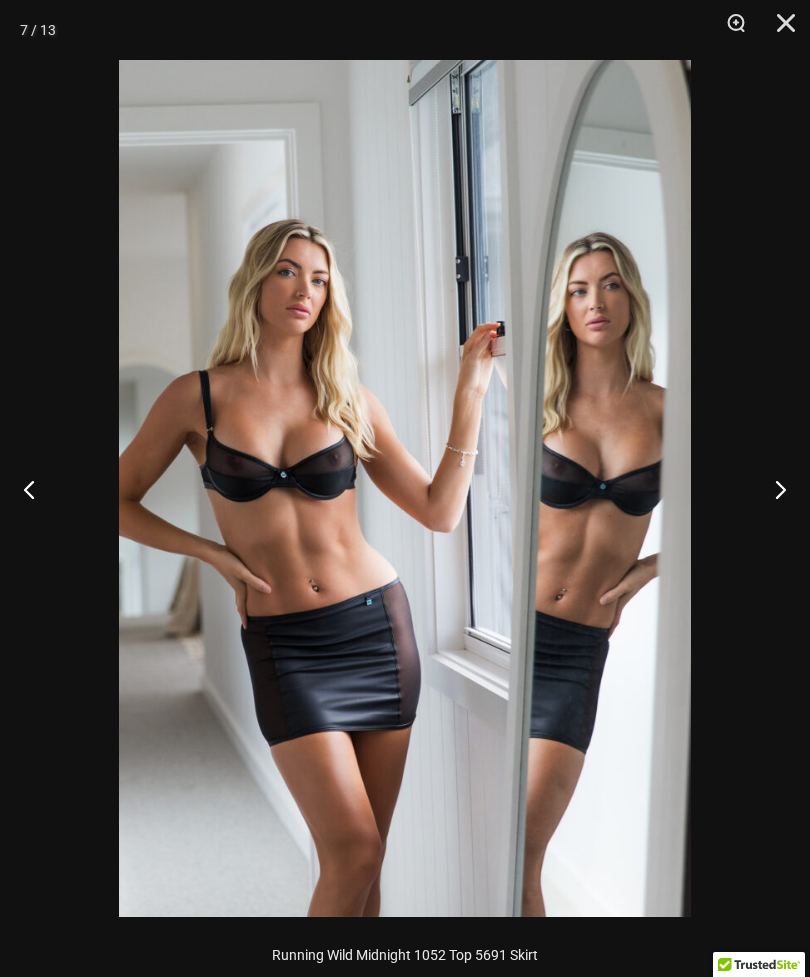 click at bounding box center [772, 489] 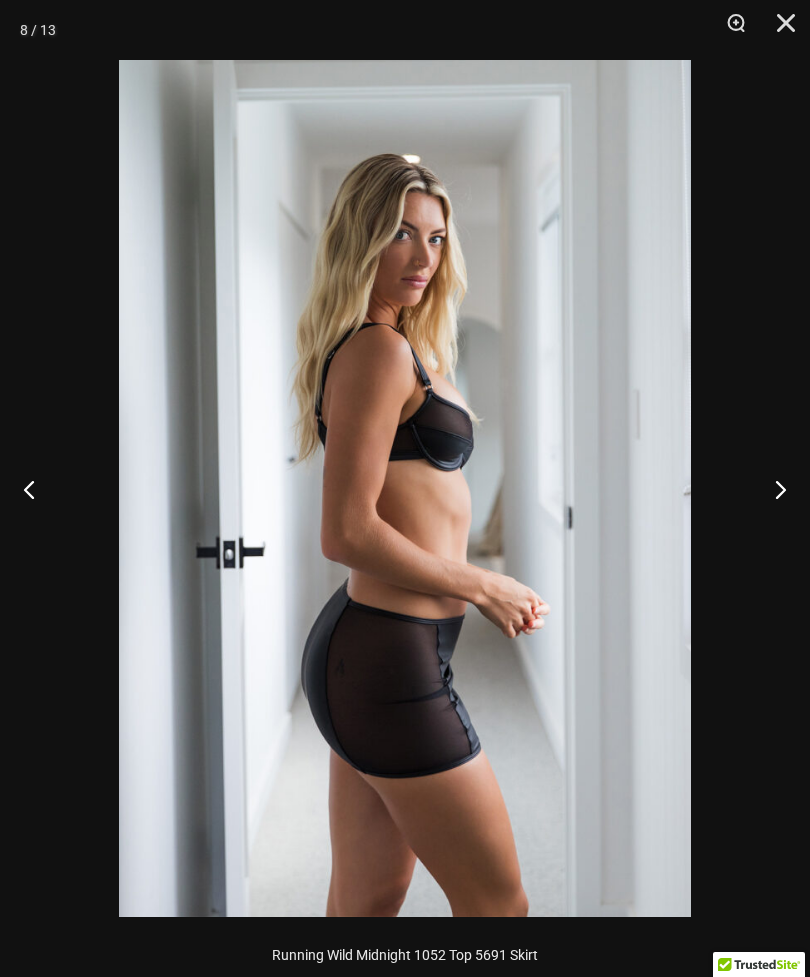 click at bounding box center [772, 489] 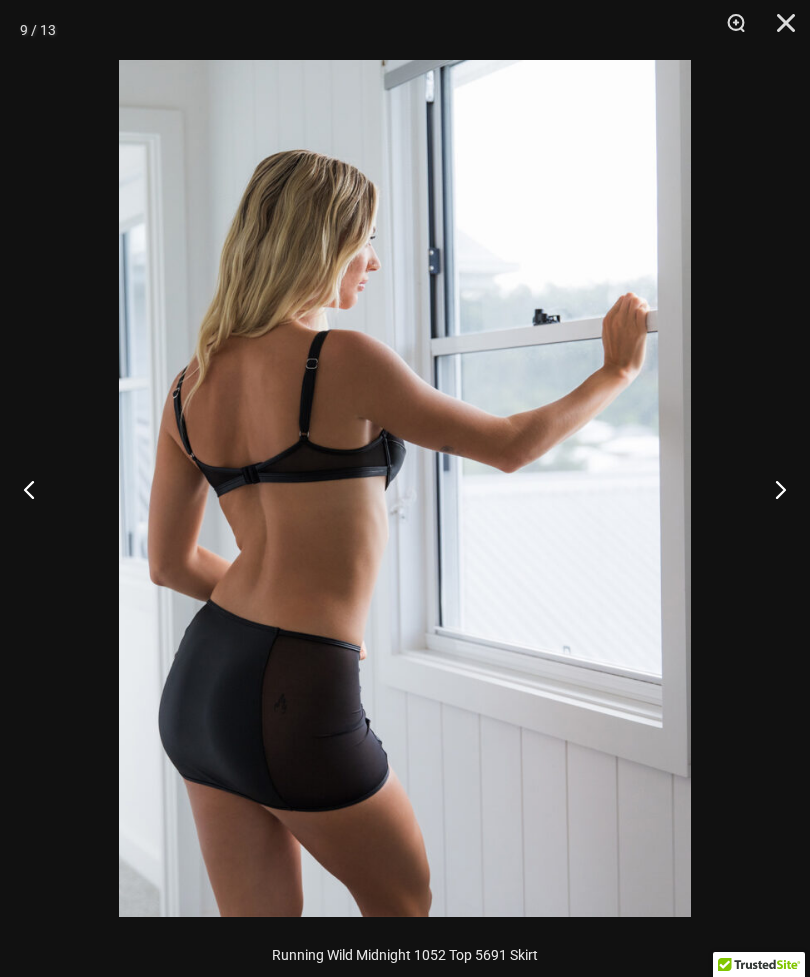 click at bounding box center (772, 489) 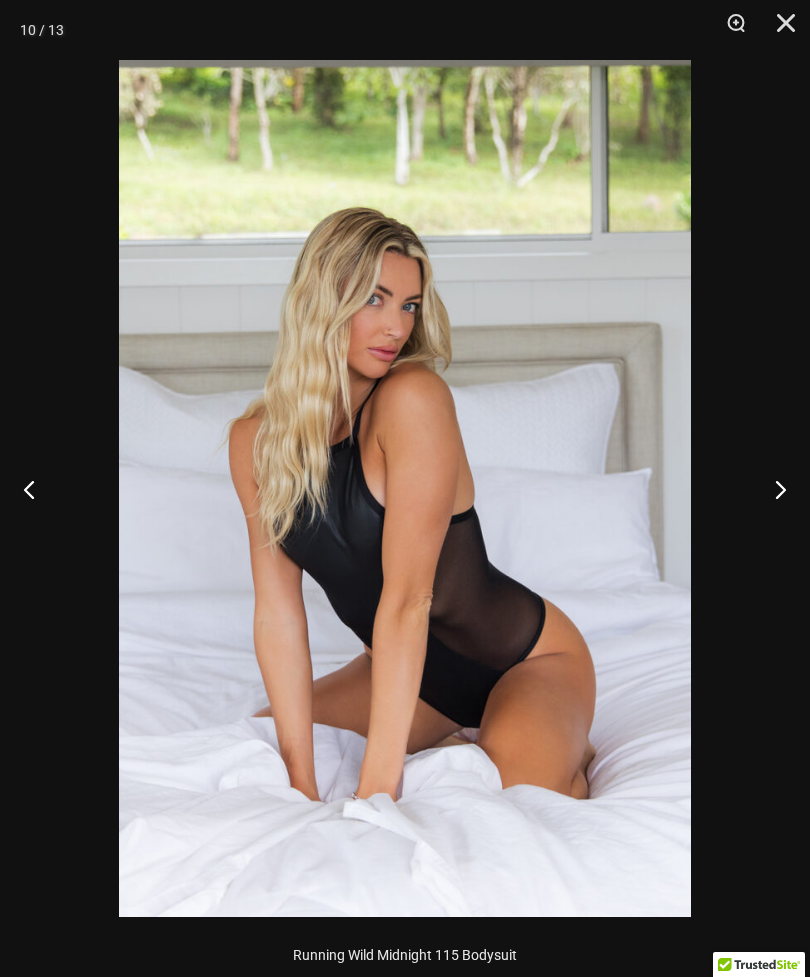 click at bounding box center (772, 489) 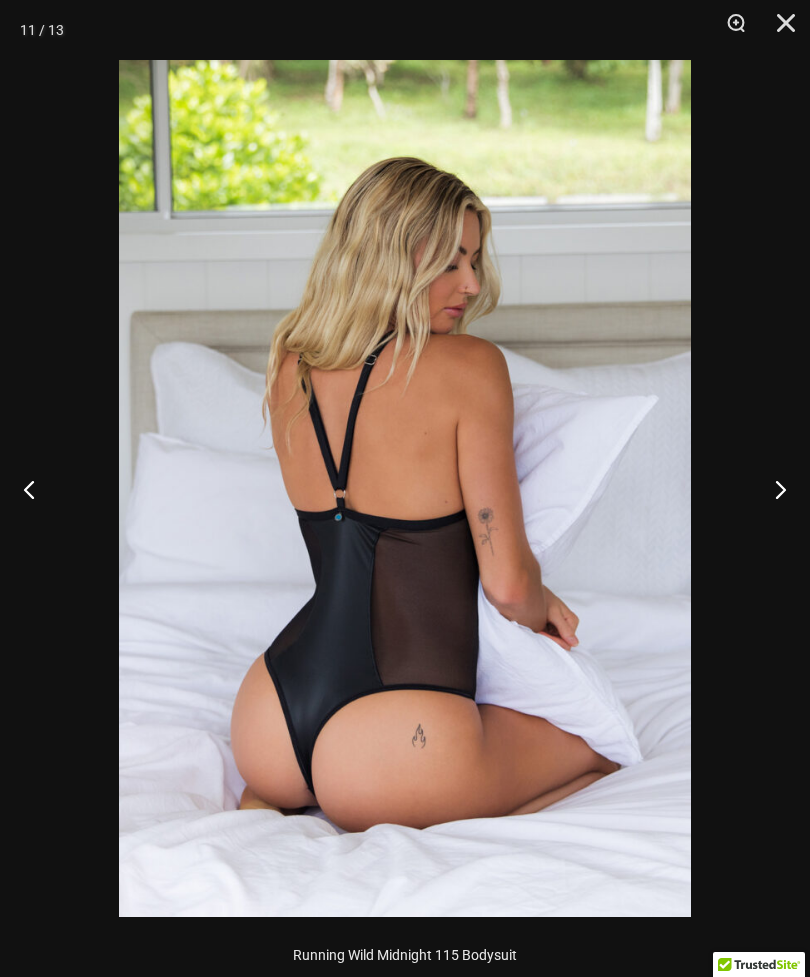 click at bounding box center (772, 489) 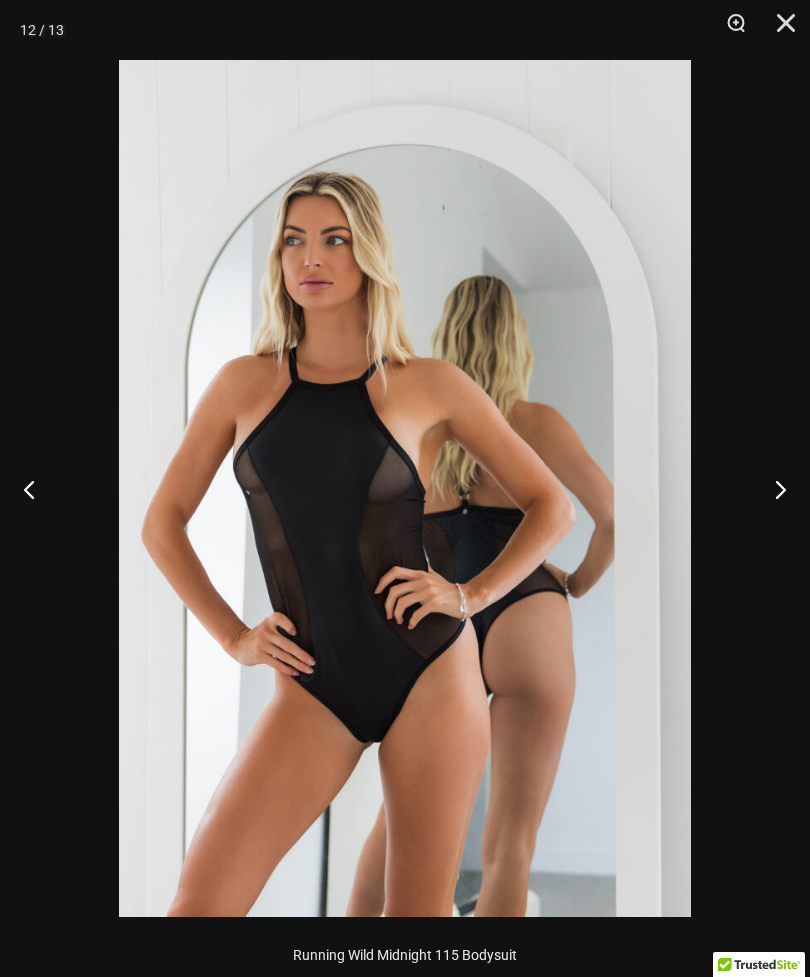 click at bounding box center (772, 489) 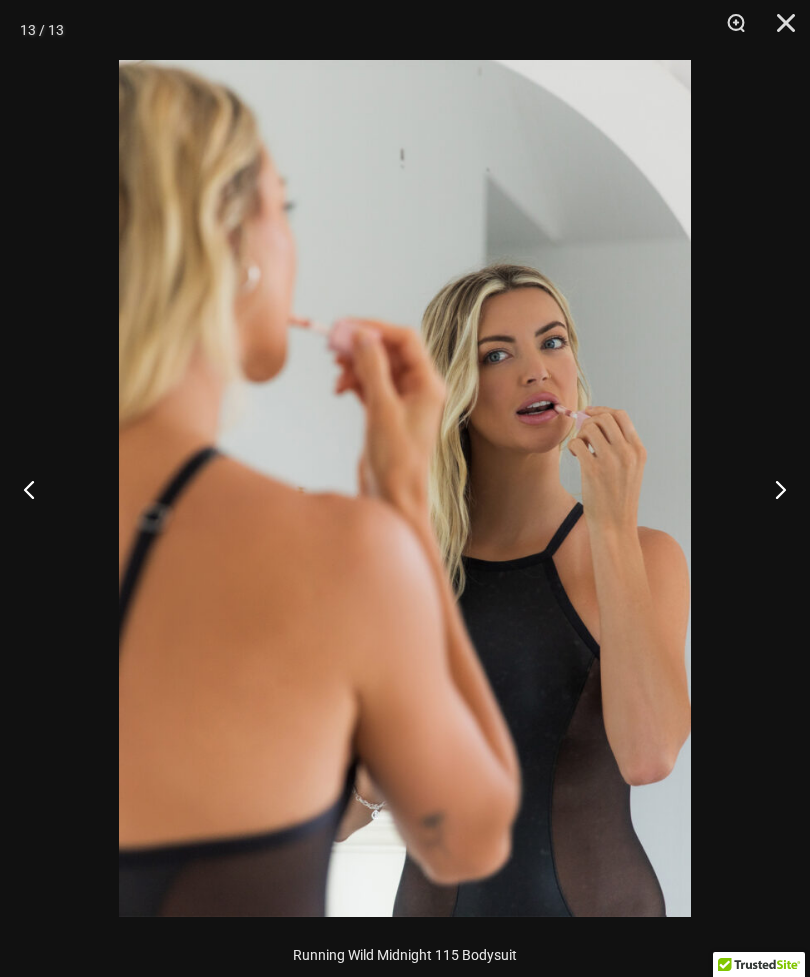 click at bounding box center (779, 30) 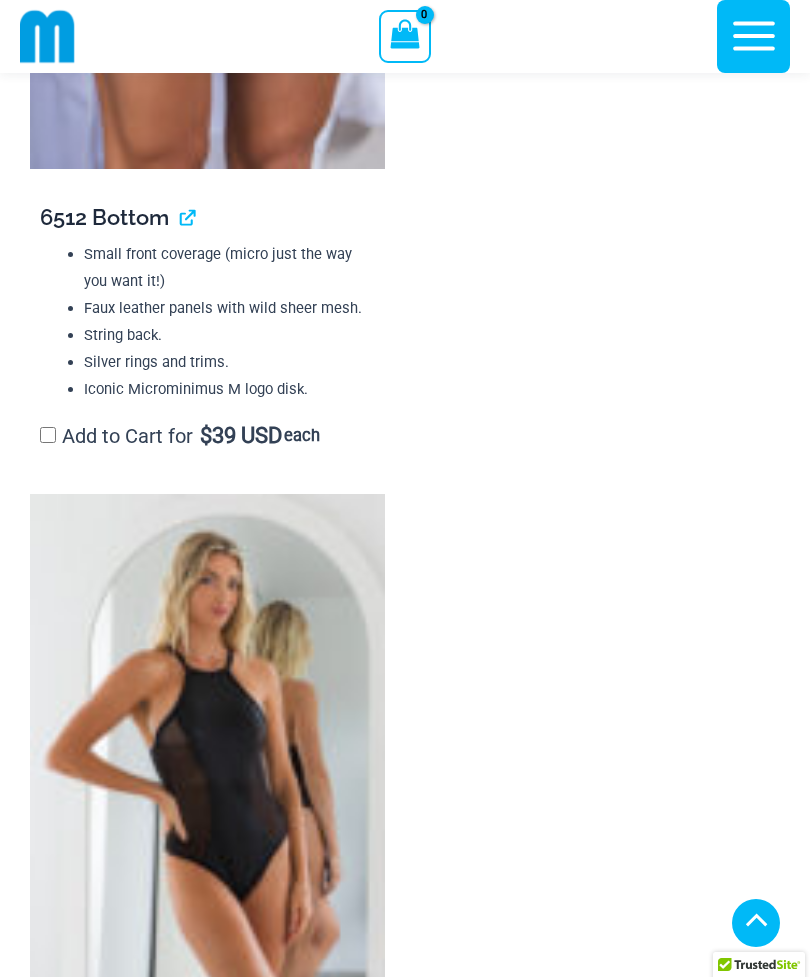 scroll, scrollTop: 4720, scrollLeft: 0, axis: vertical 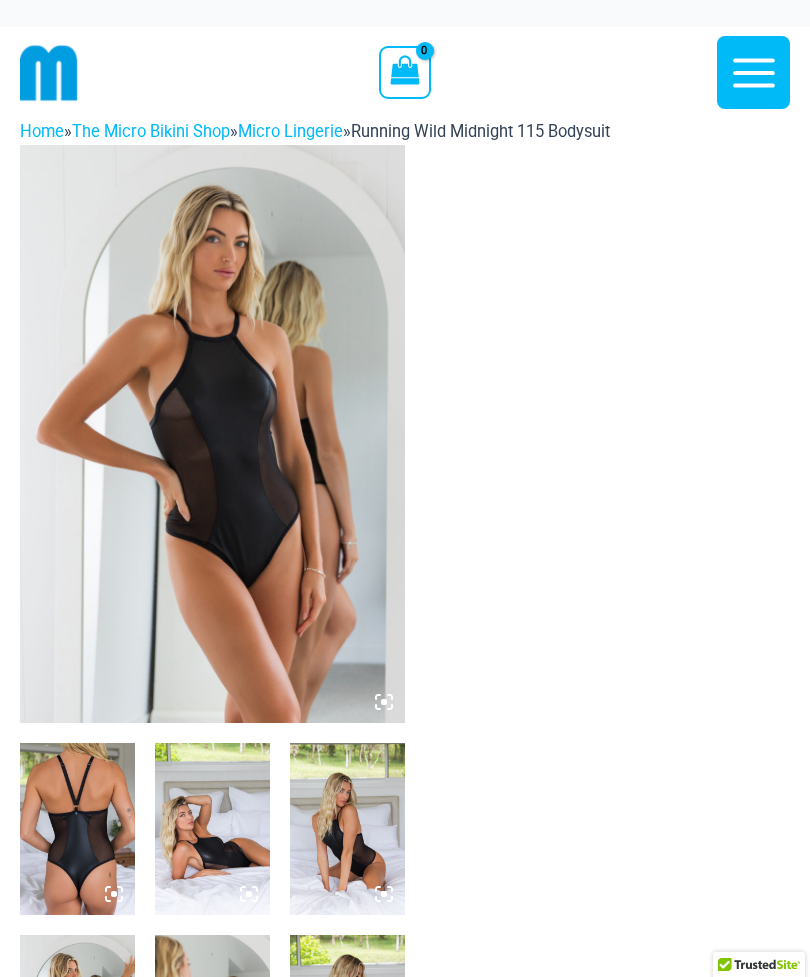 click 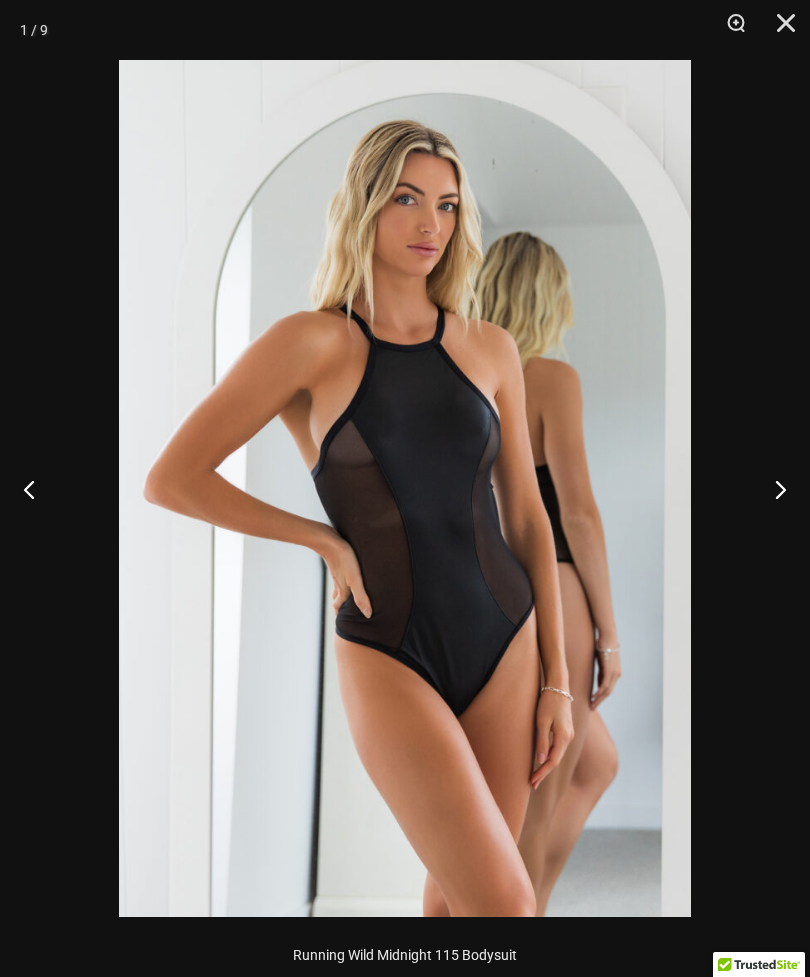 click at bounding box center (772, 489) 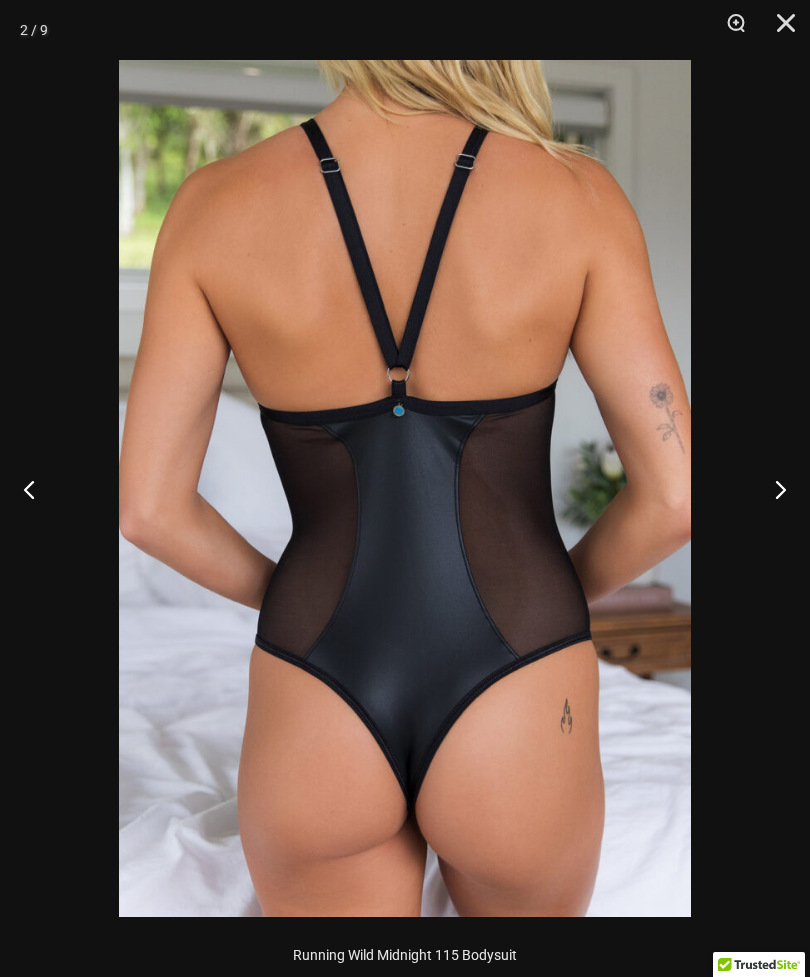 click at bounding box center [772, 489] 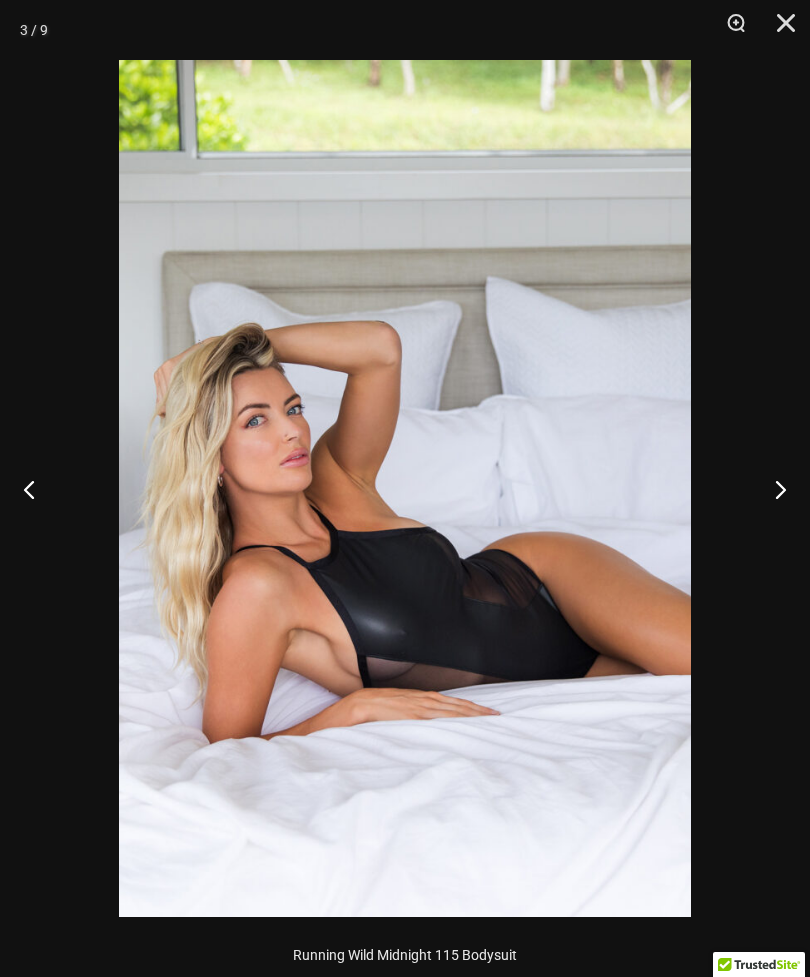 click at bounding box center [772, 489] 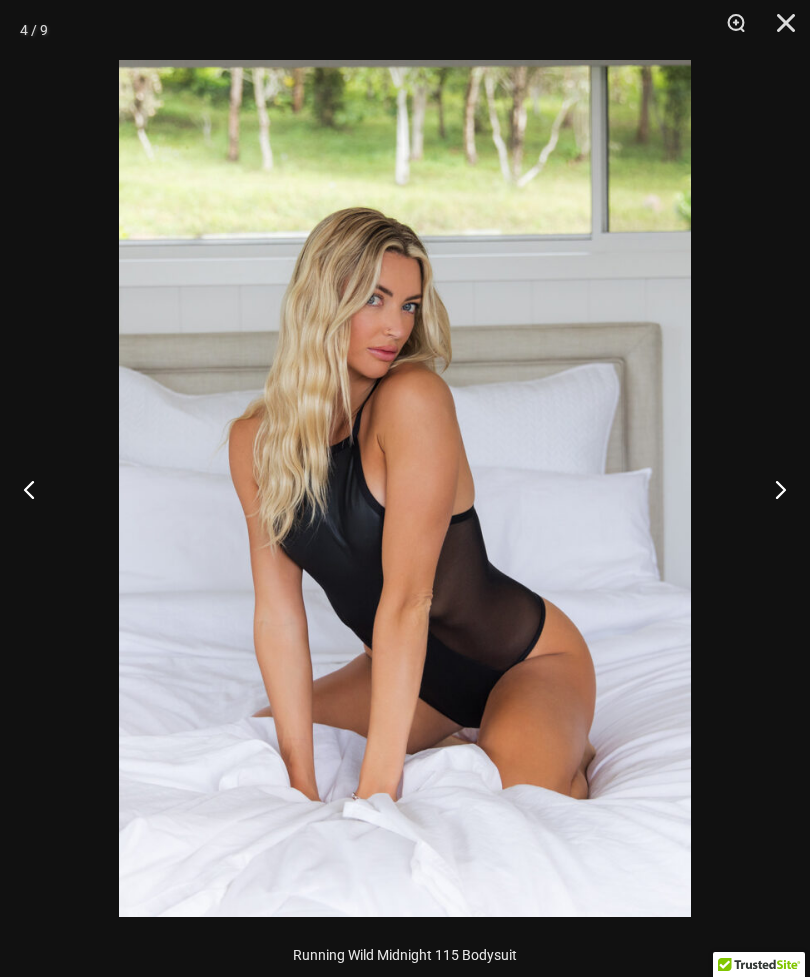 click at bounding box center (772, 489) 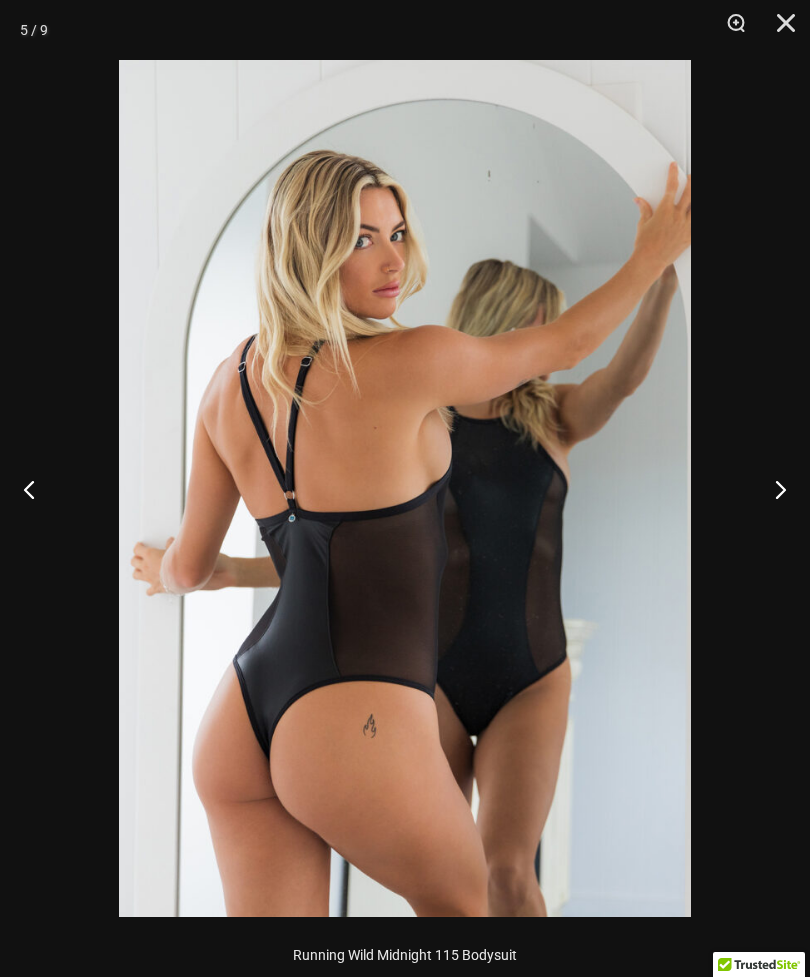click at bounding box center [772, 489] 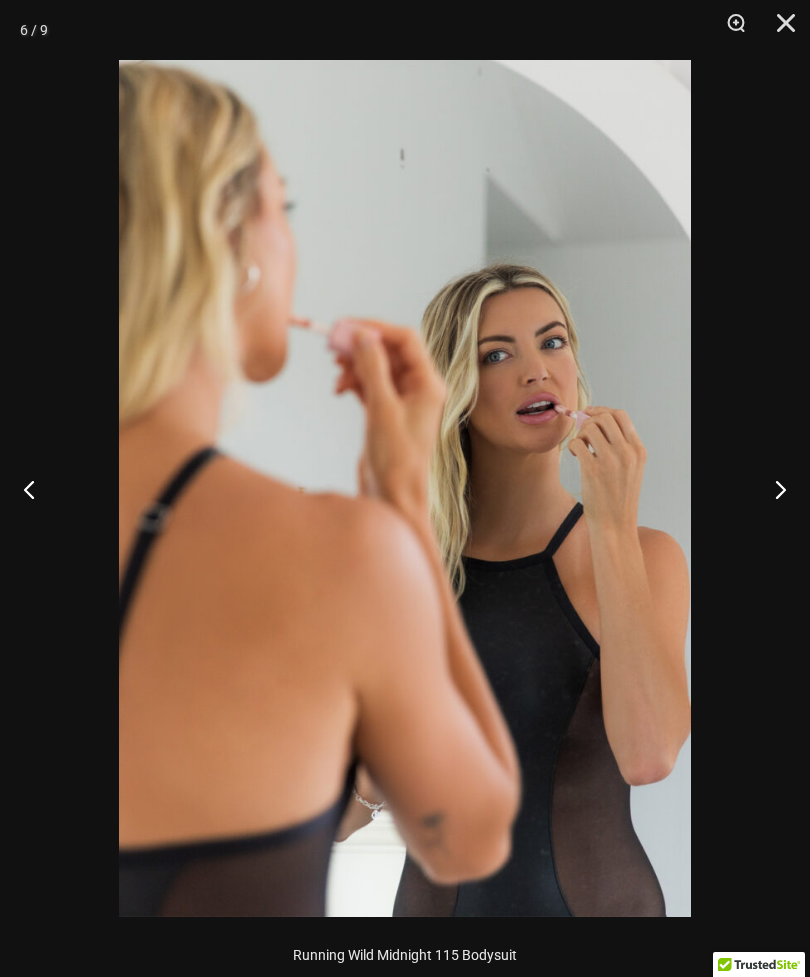 click at bounding box center [772, 489] 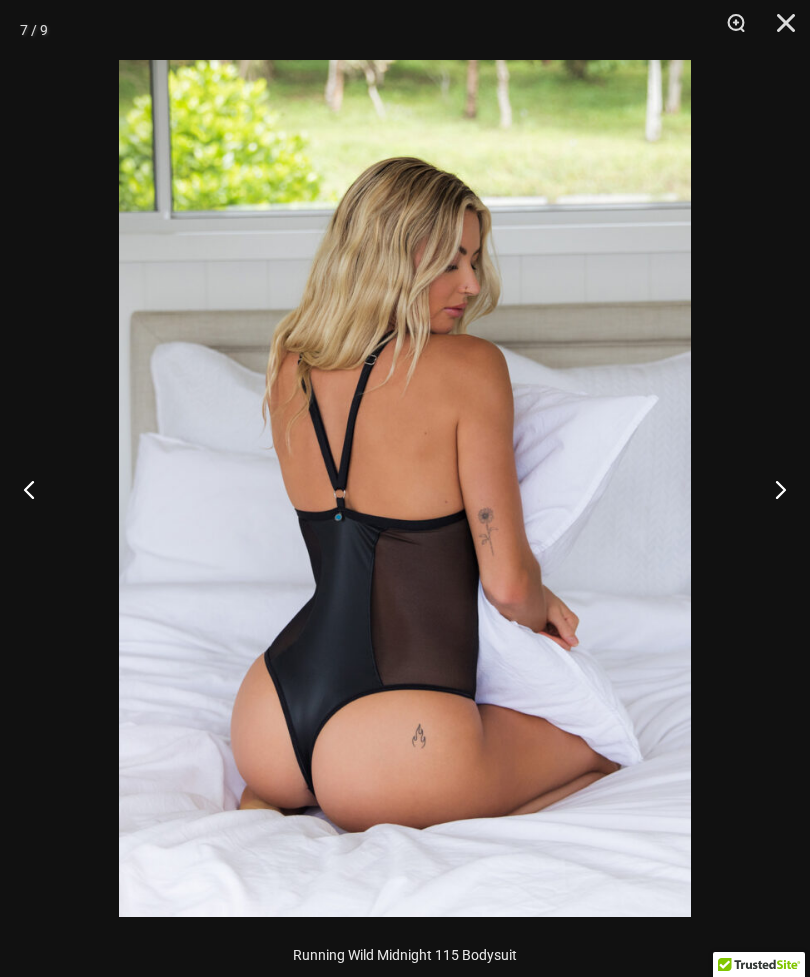 click at bounding box center [772, 489] 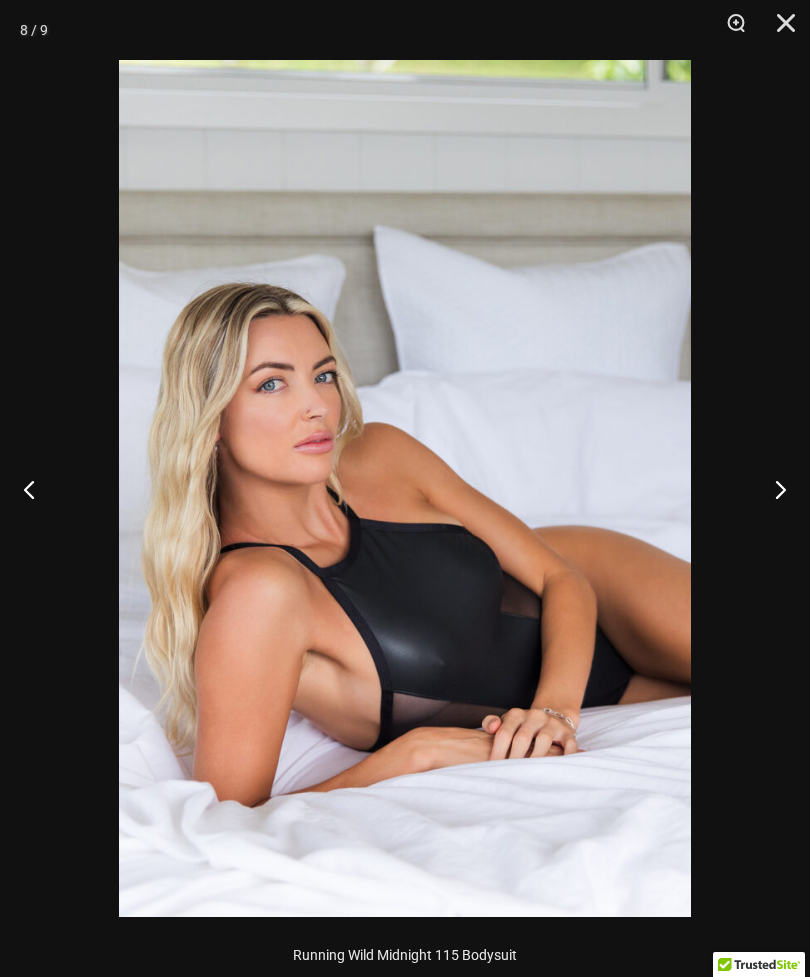 click at bounding box center [772, 489] 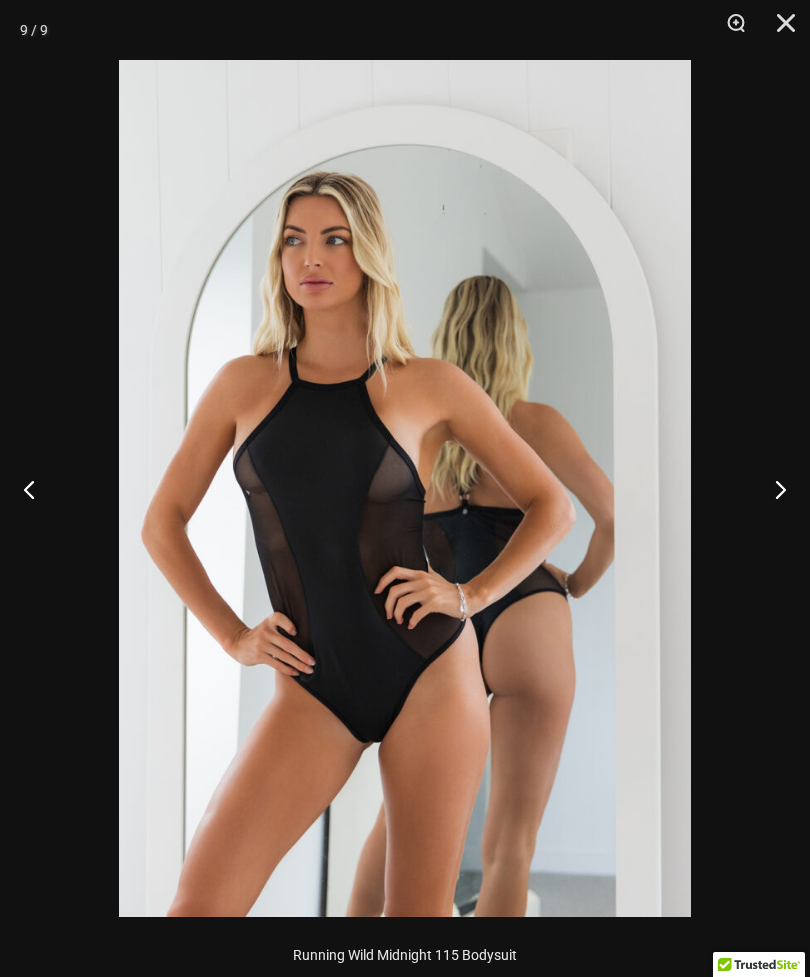click at bounding box center [772, 489] 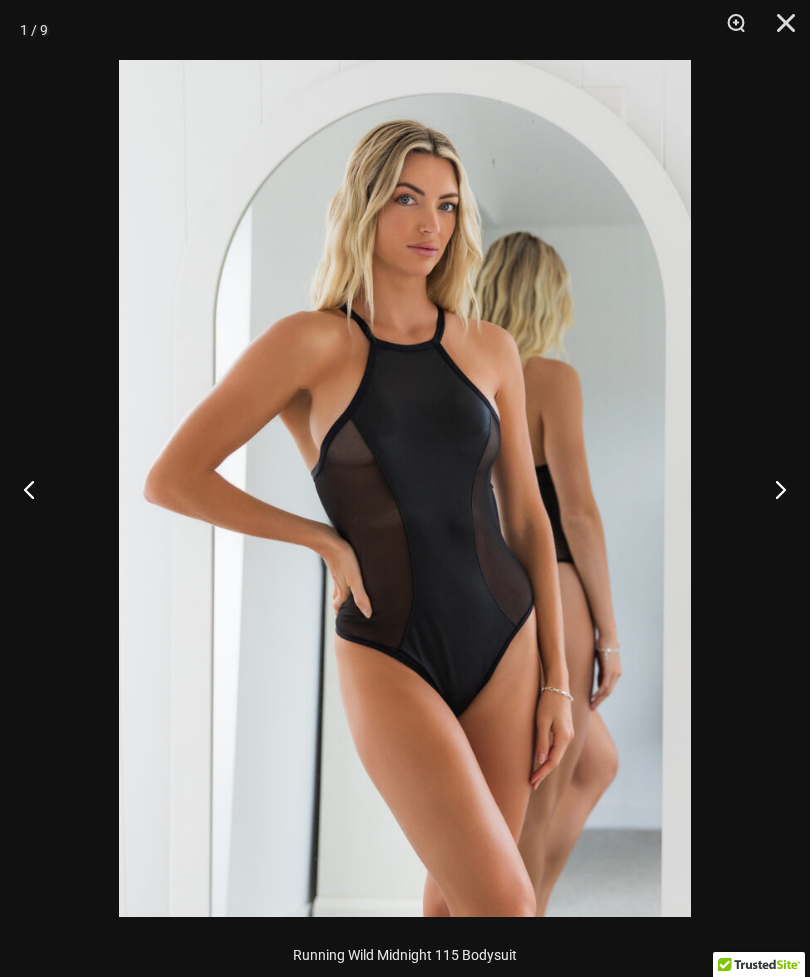 click at bounding box center (779, 30) 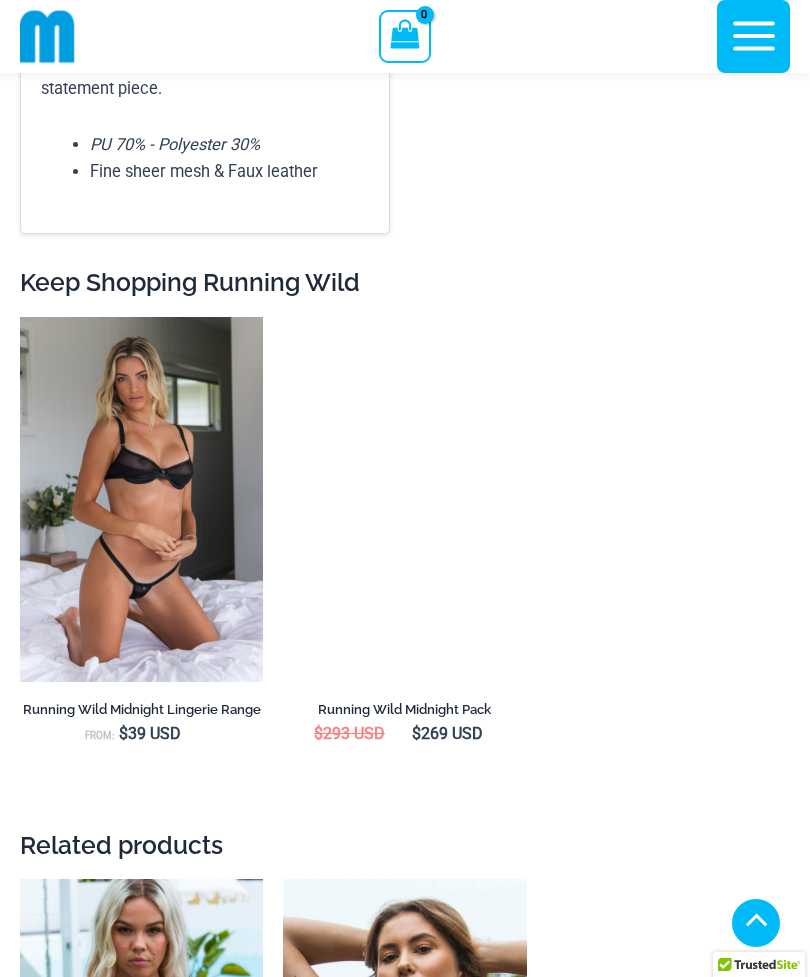 scroll, scrollTop: 3342, scrollLeft: 0, axis: vertical 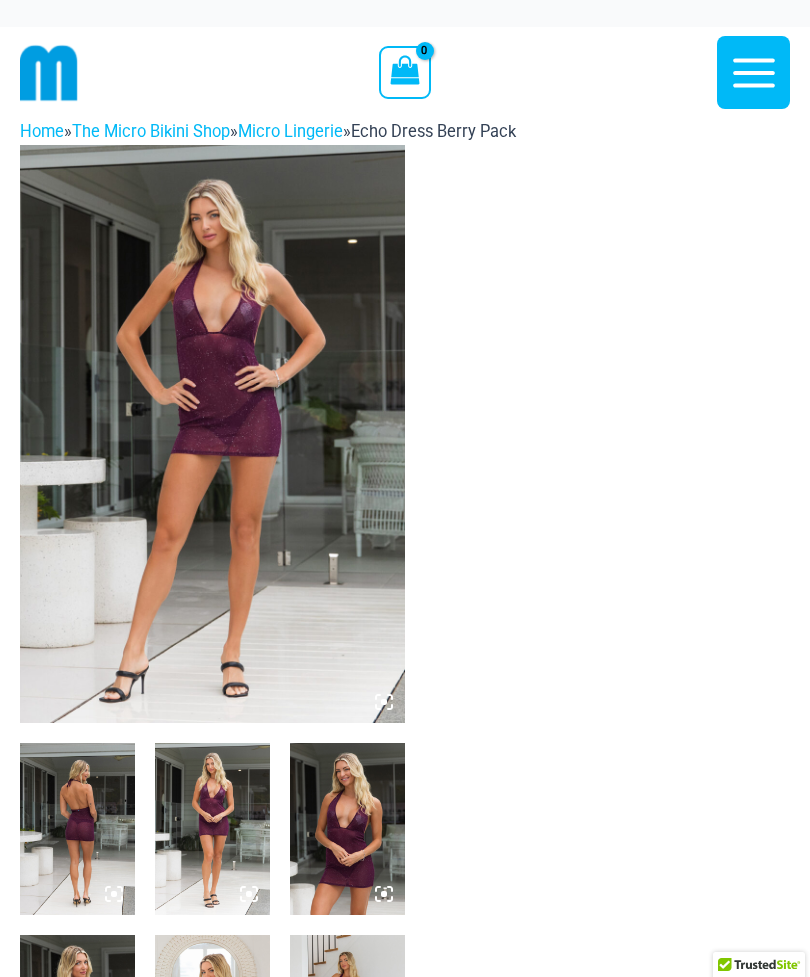 click 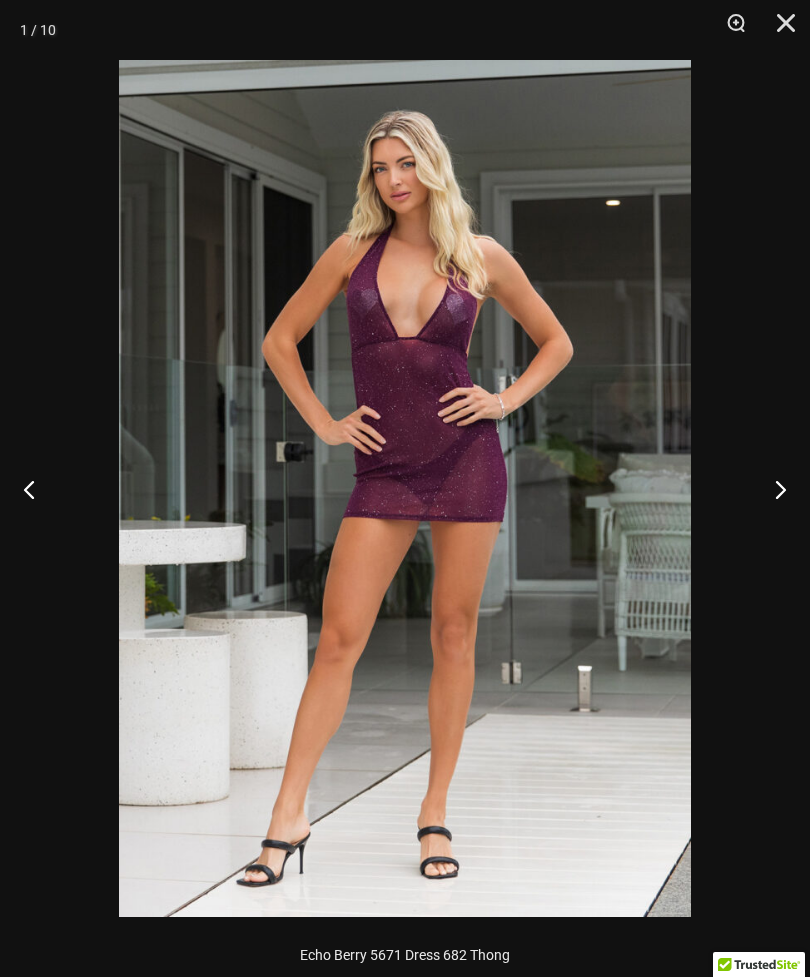 click at bounding box center (772, 489) 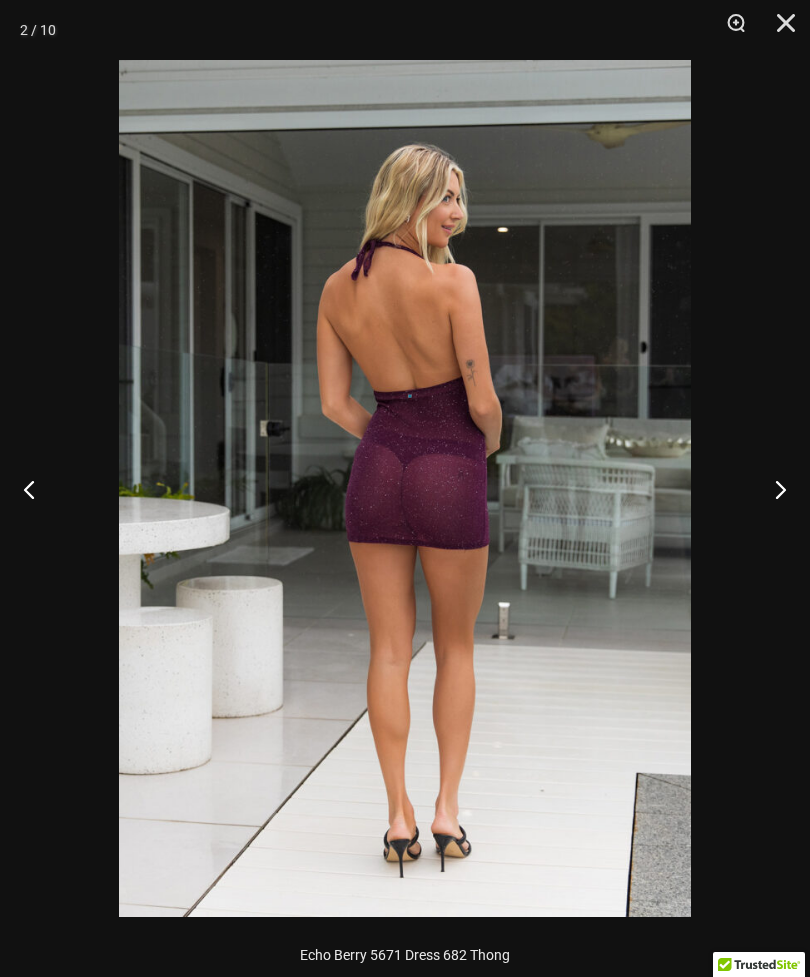 click at bounding box center (772, 489) 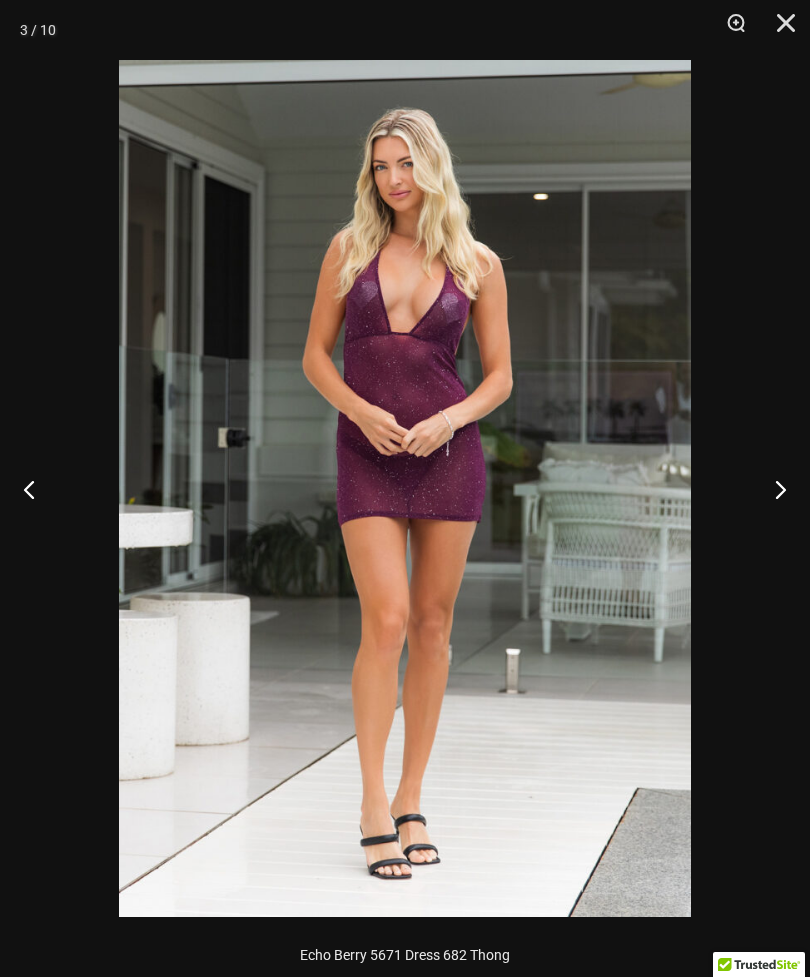 click at bounding box center (772, 489) 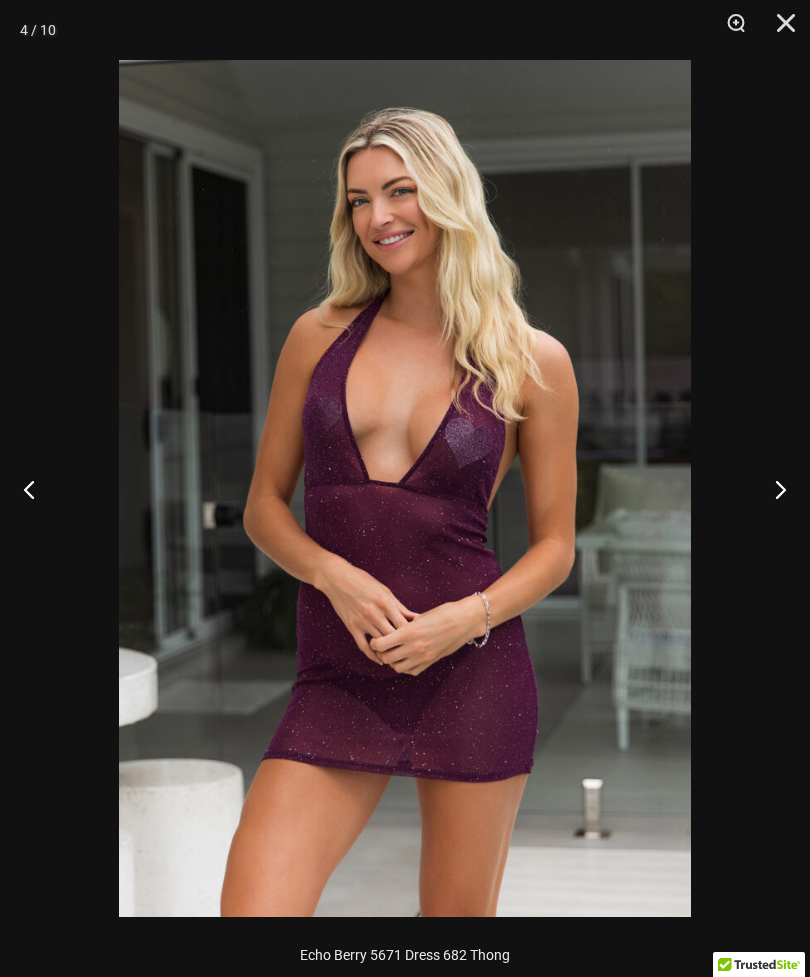 click at bounding box center [772, 489] 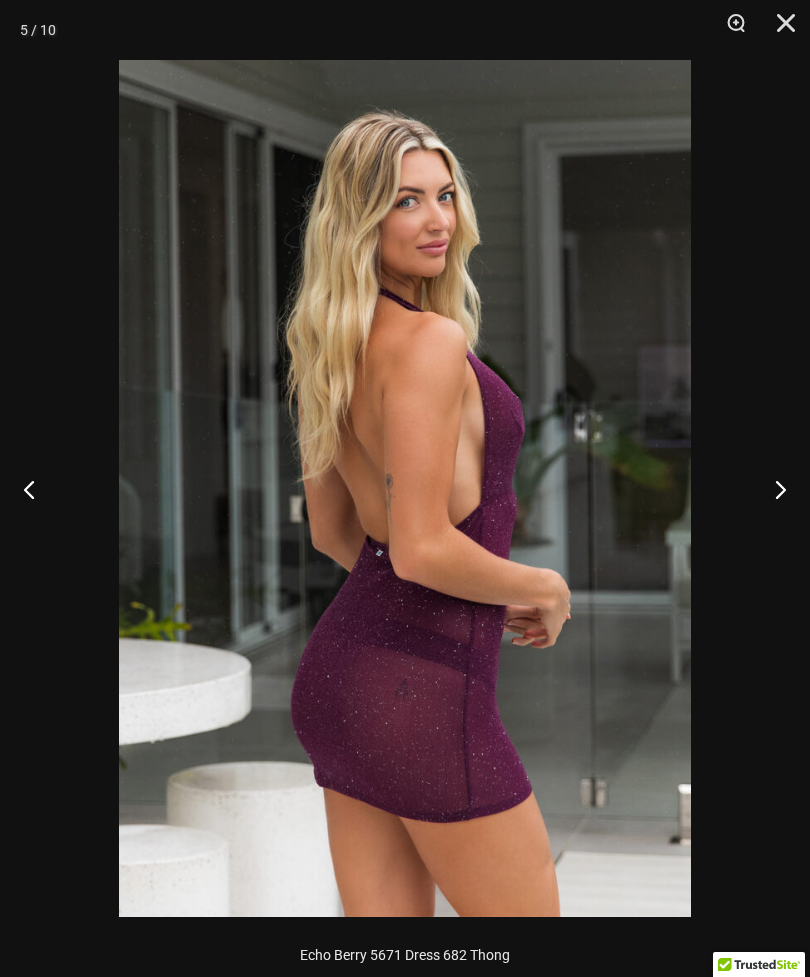 click at bounding box center [772, 489] 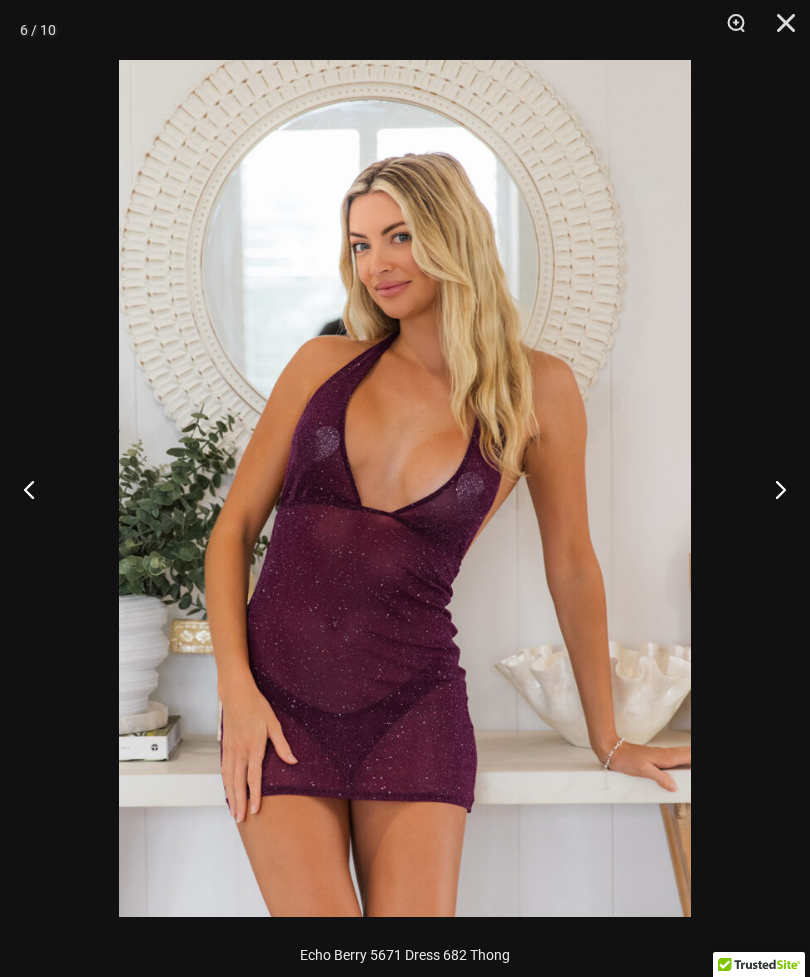 click at bounding box center (772, 489) 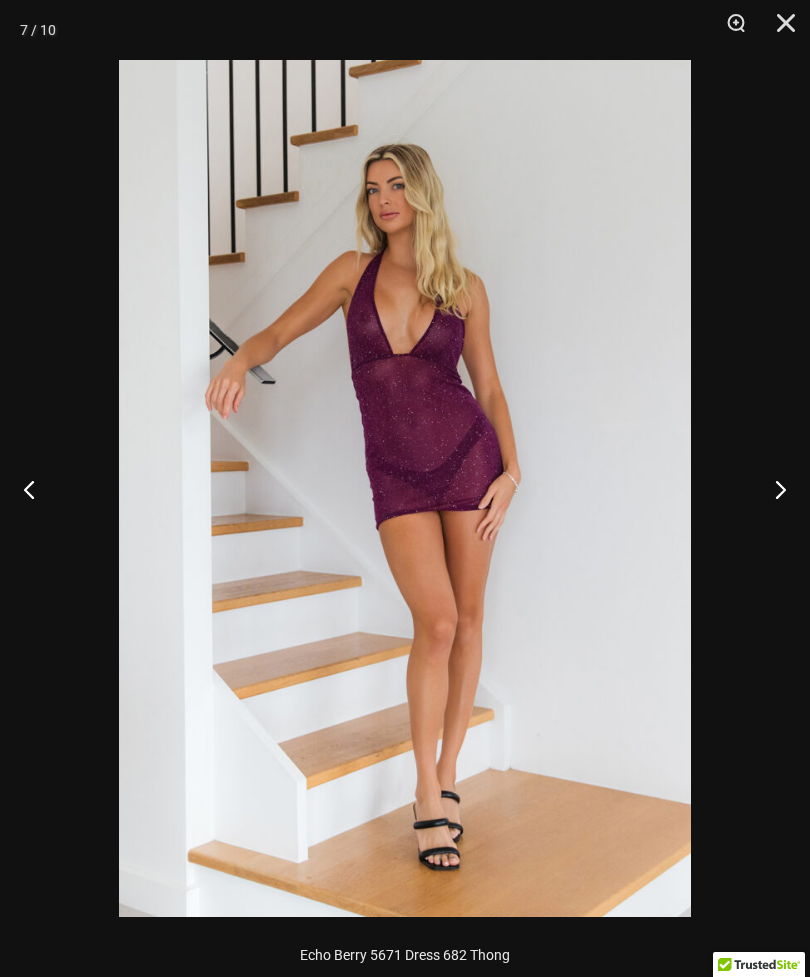 click at bounding box center (772, 489) 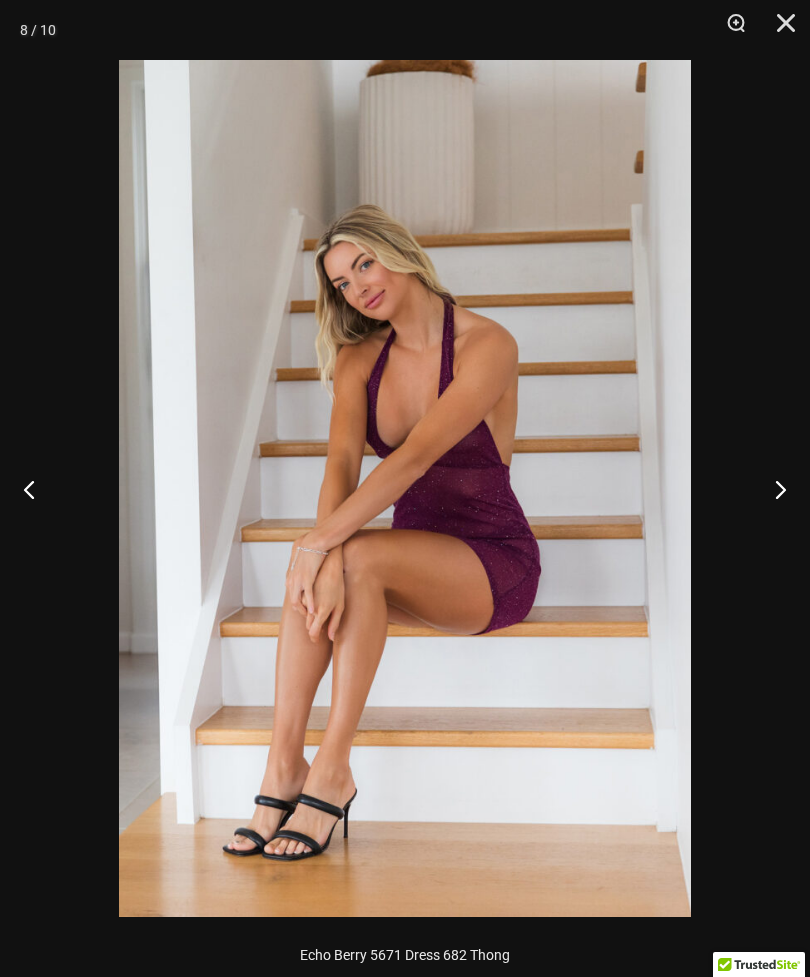 click at bounding box center (729, 30) 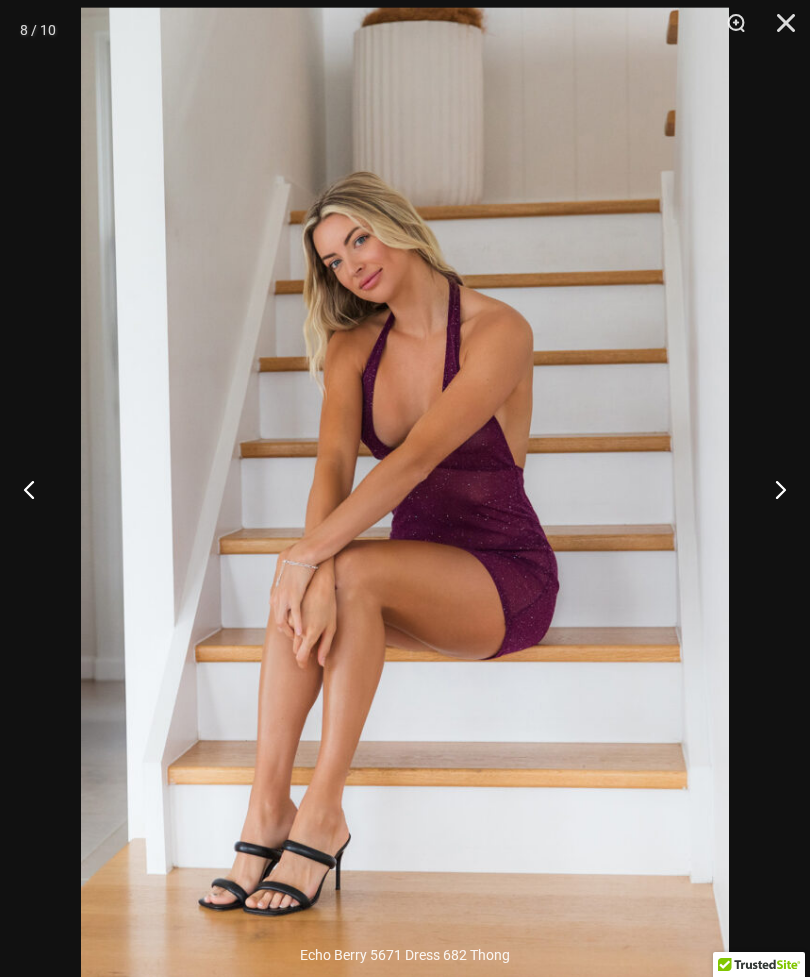 click at bounding box center [772, 489] 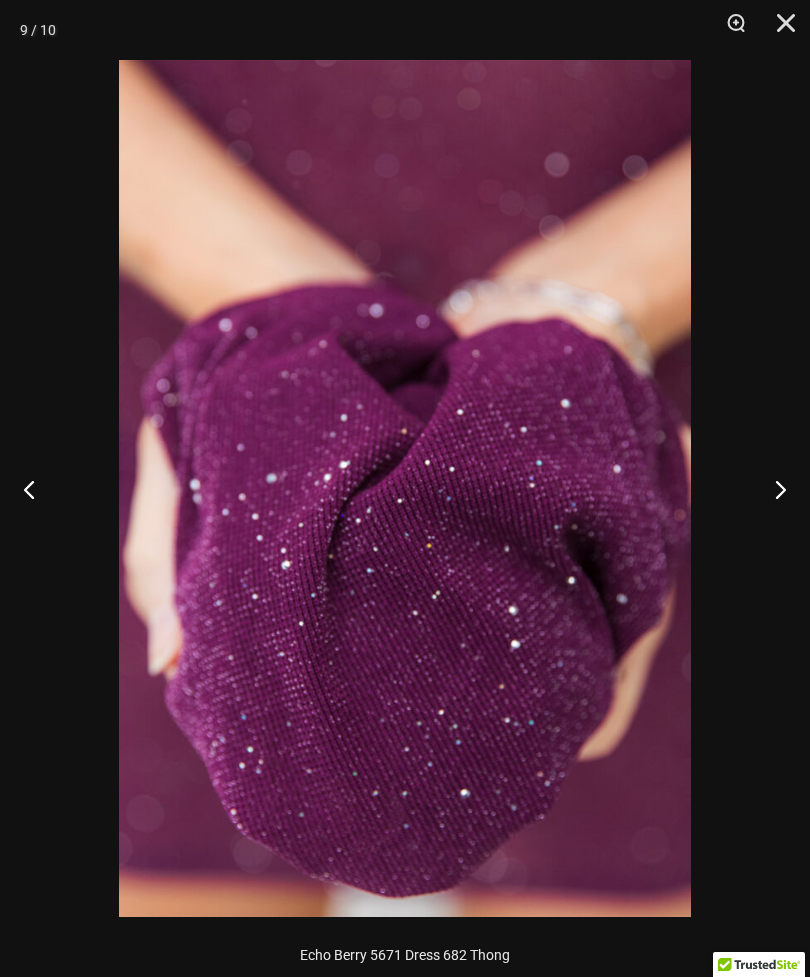 click at bounding box center (772, 489) 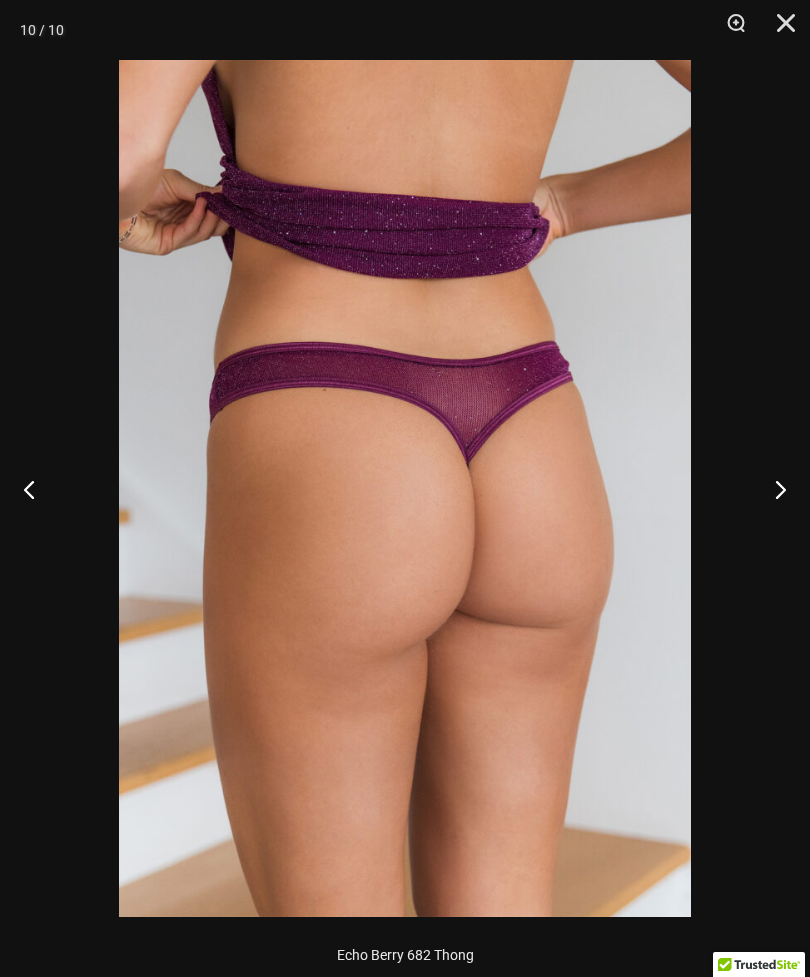 click at bounding box center [779, 30] 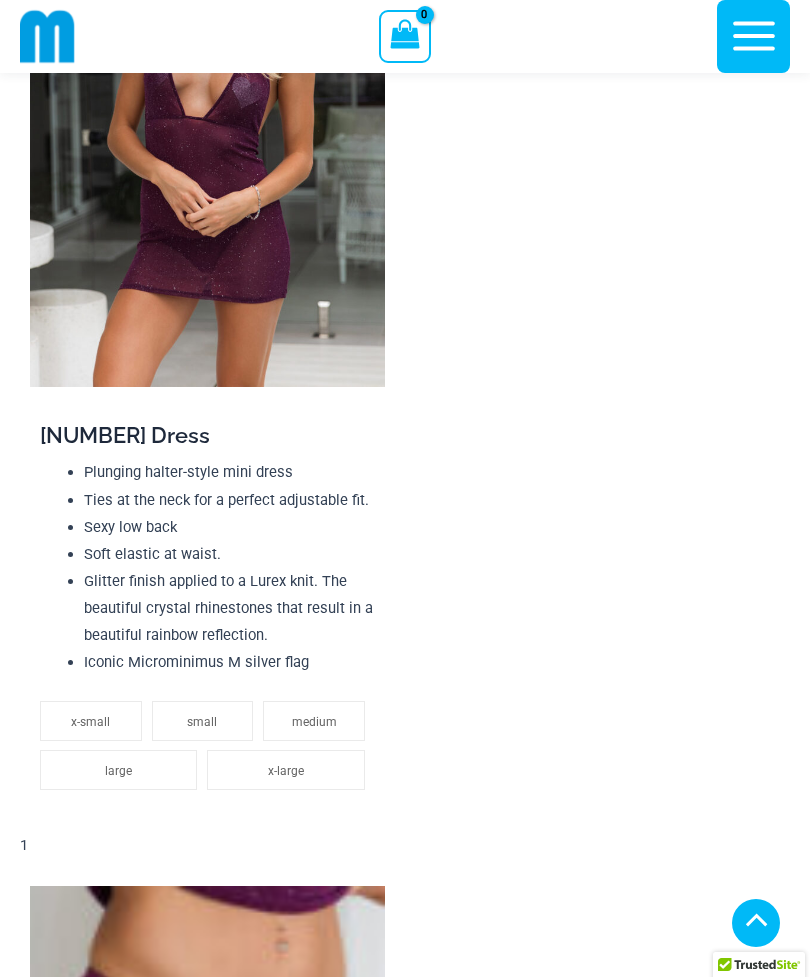 scroll, scrollTop: 2457, scrollLeft: 0, axis: vertical 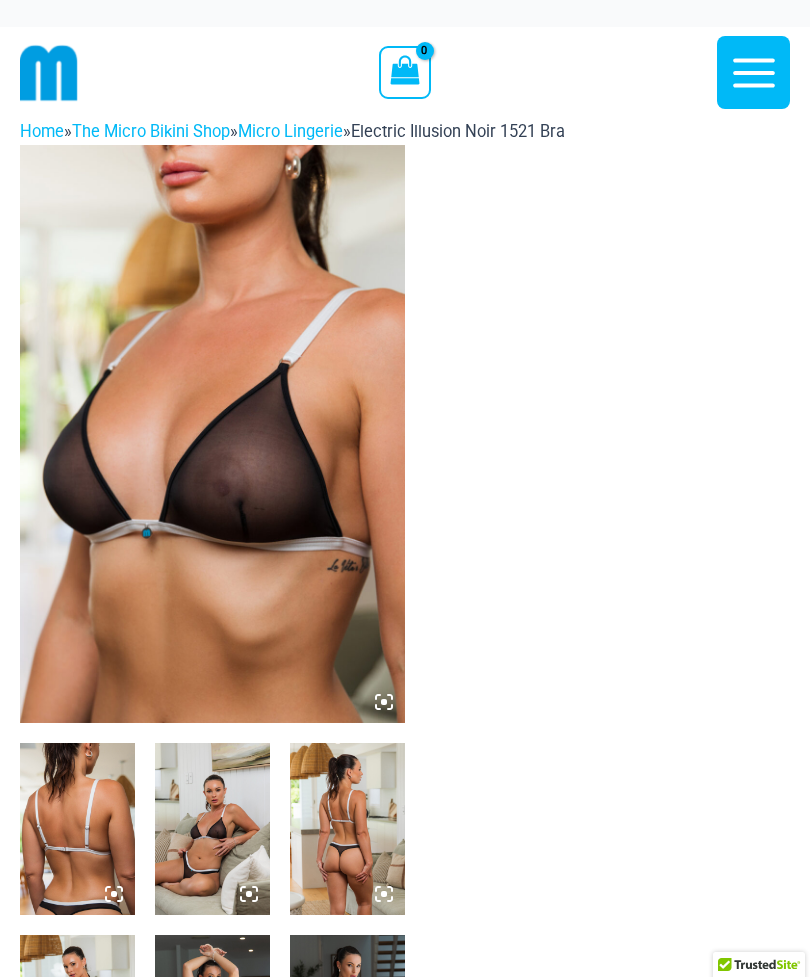 click 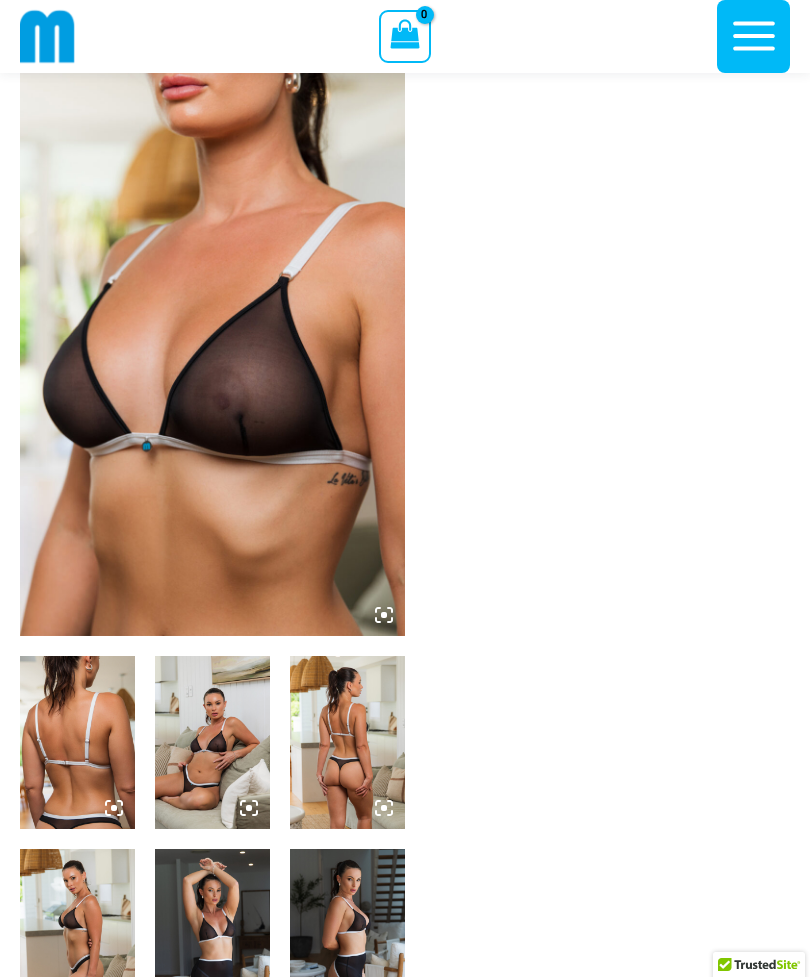 scroll, scrollTop: 63, scrollLeft: 0, axis: vertical 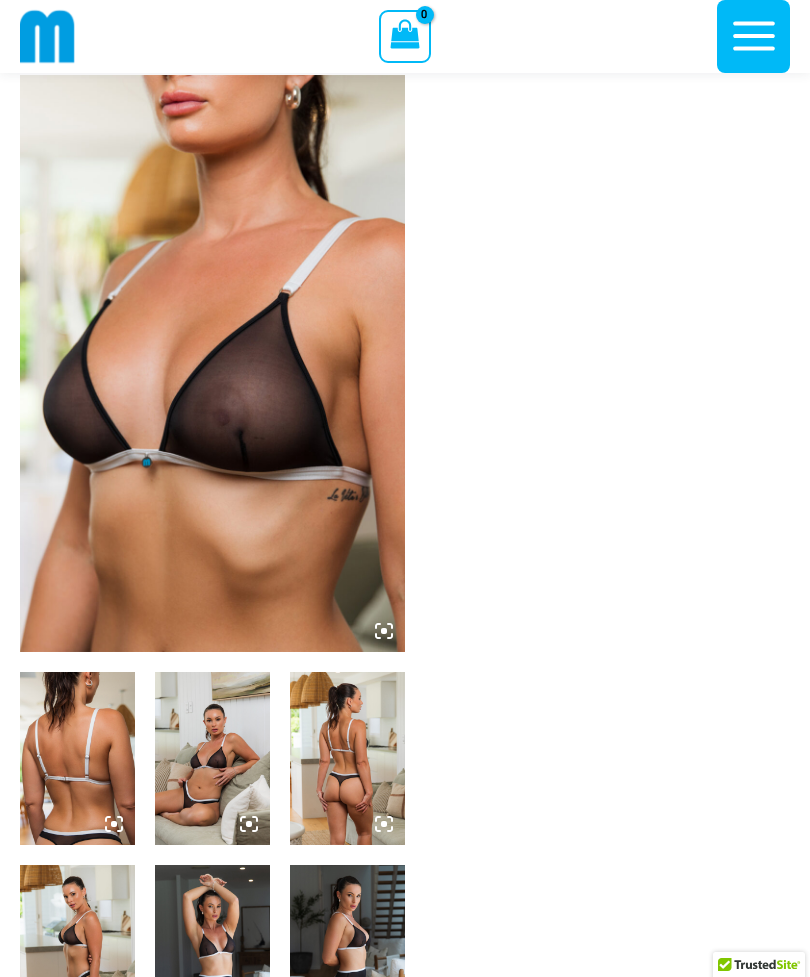 click 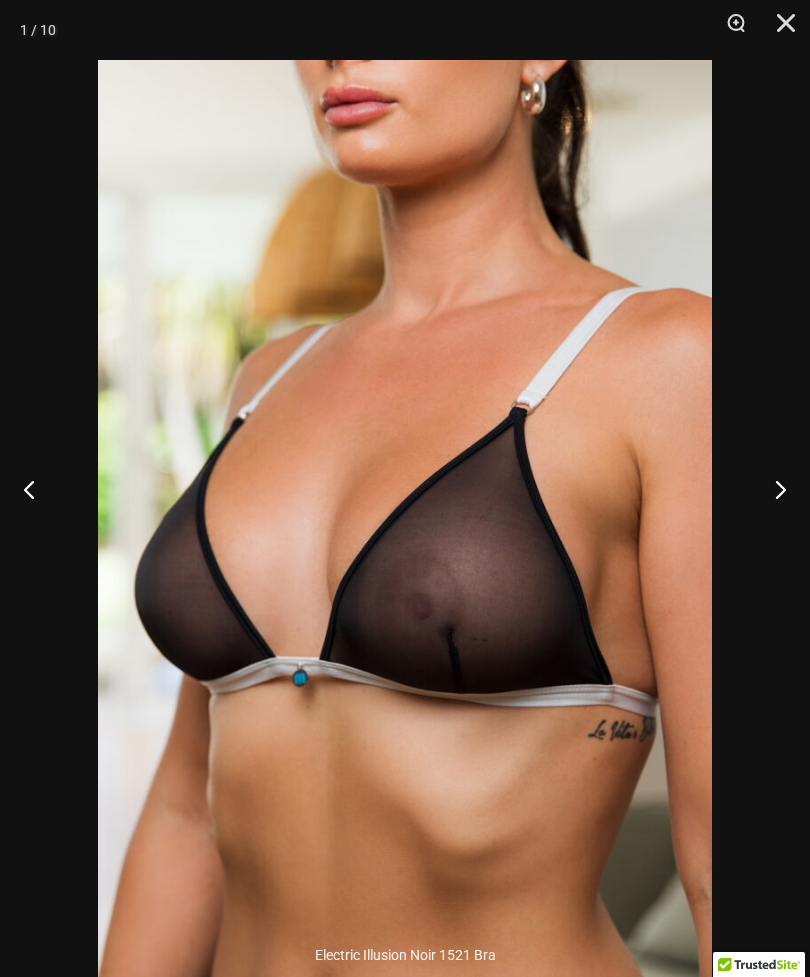 click at bounding box center (772, 489) 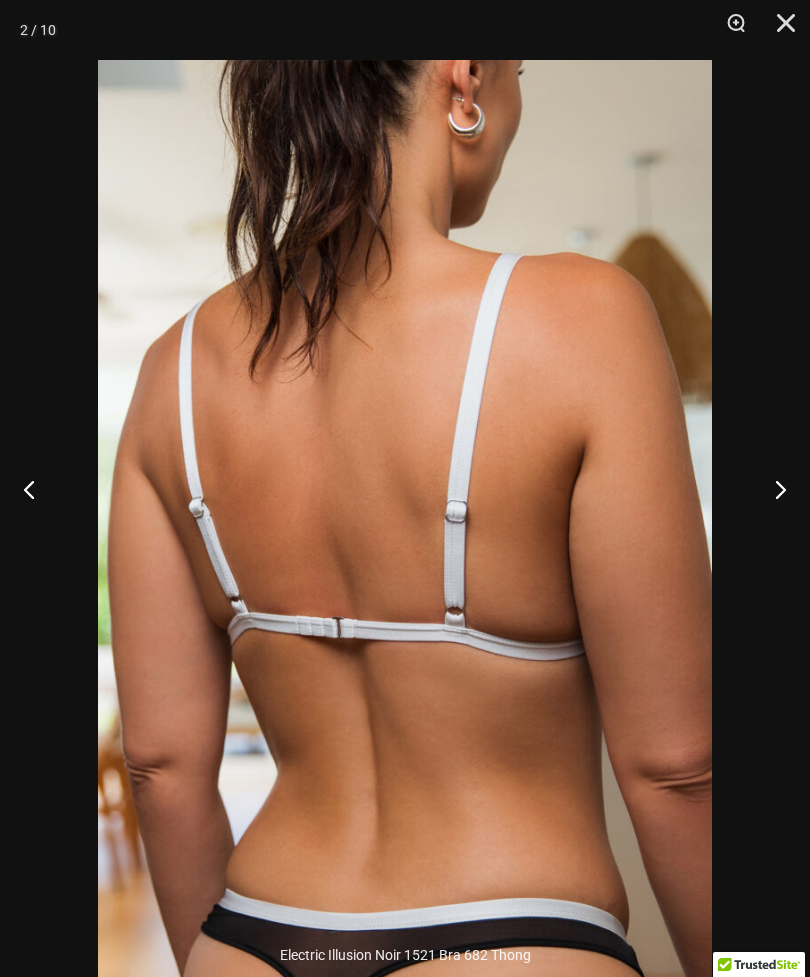 click at bounding box center (772, 489) 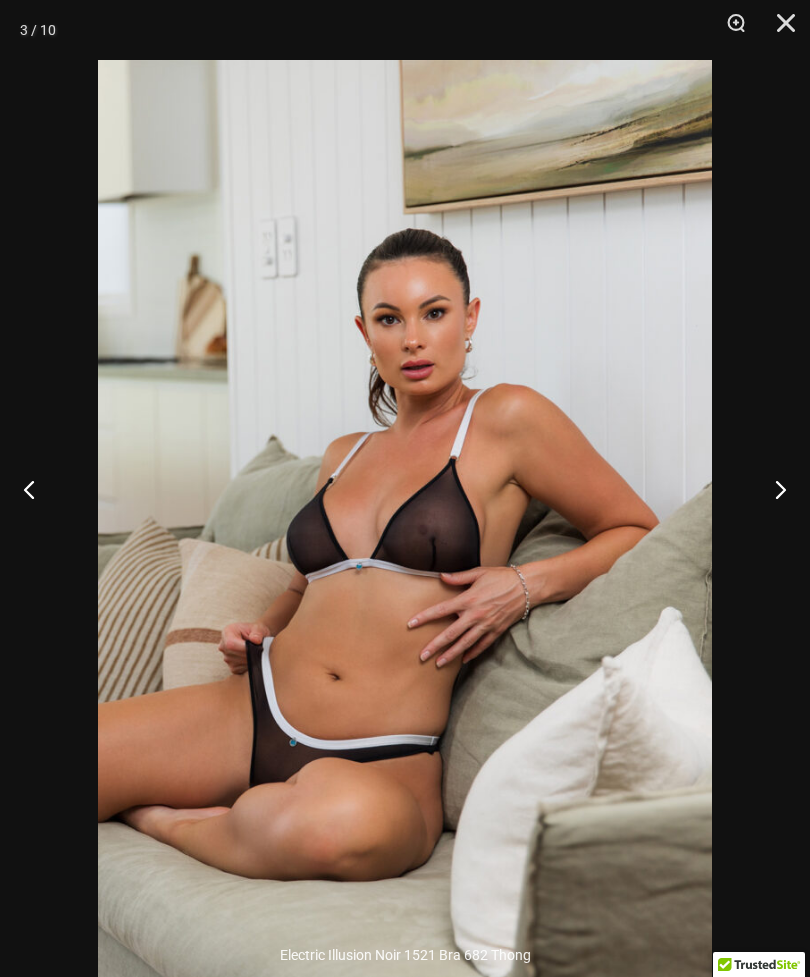 click at bounding box center [772, 489] 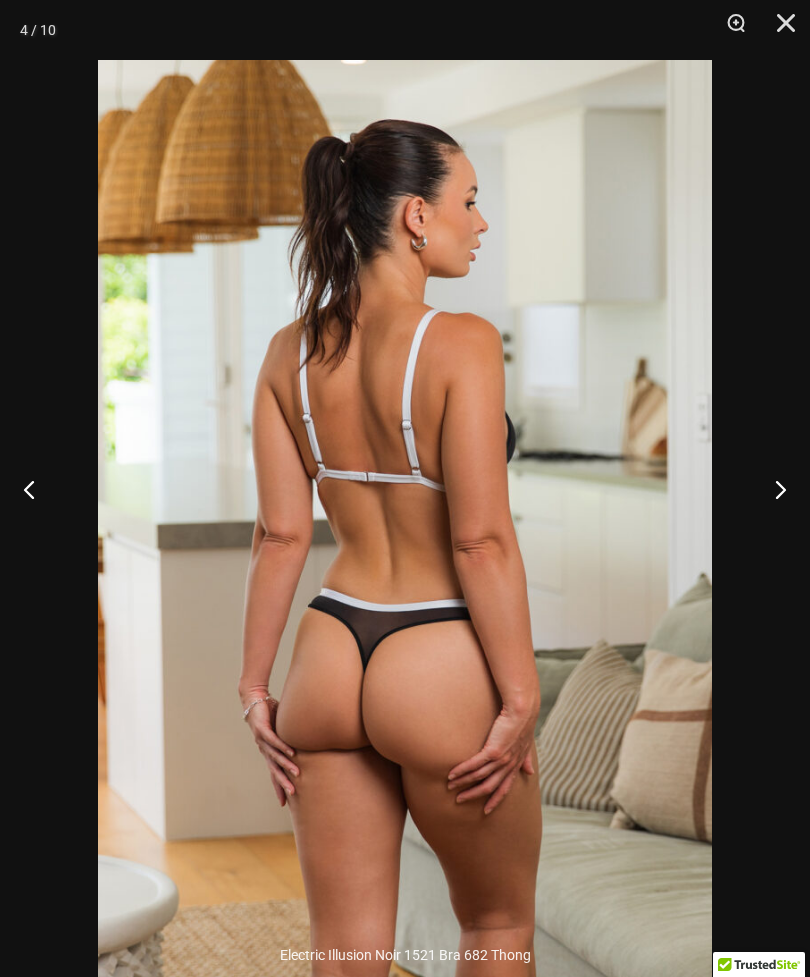 click at bounding box center [772, 489] 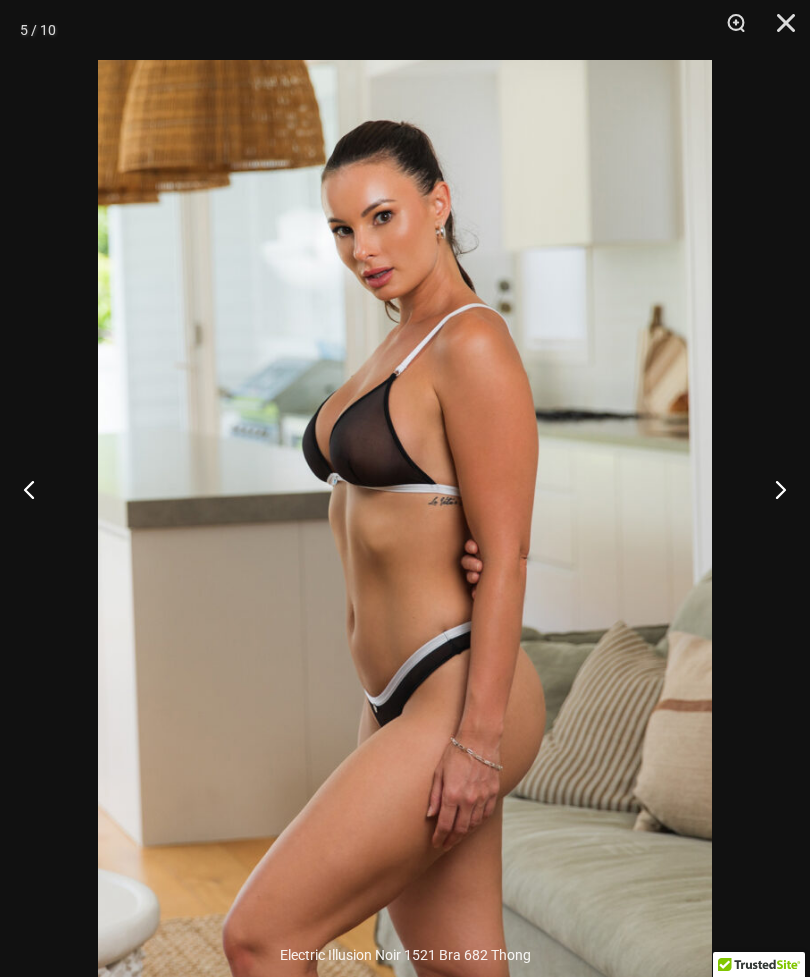 click at bounding box center [772, 489] 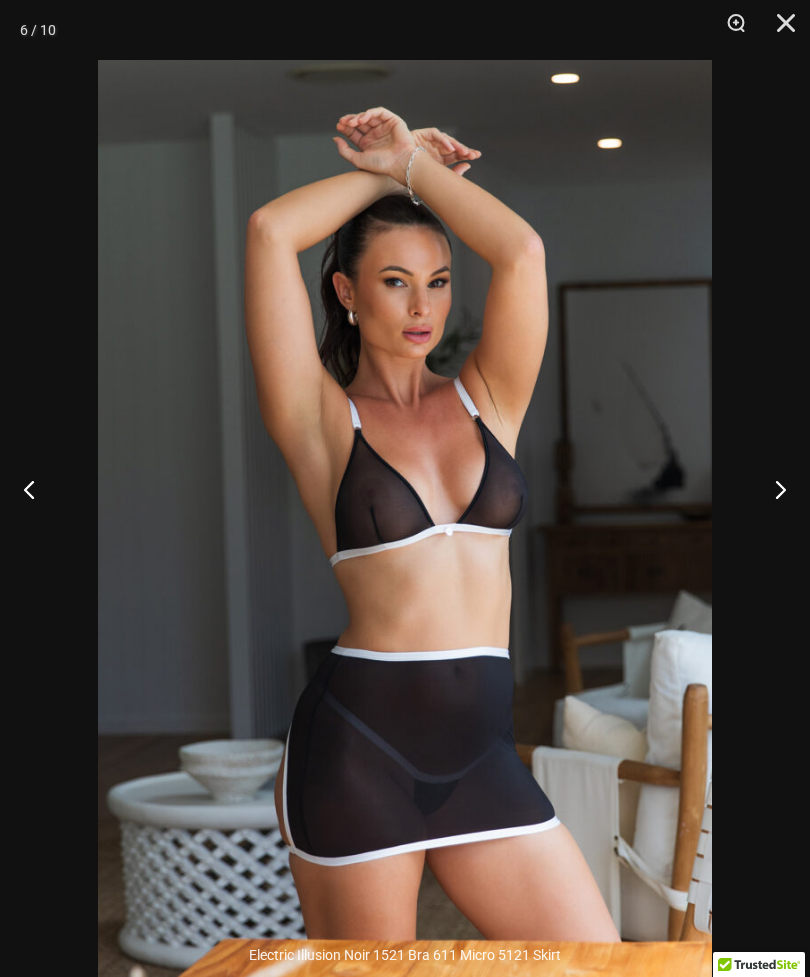 click at bounding box center (772, 489) 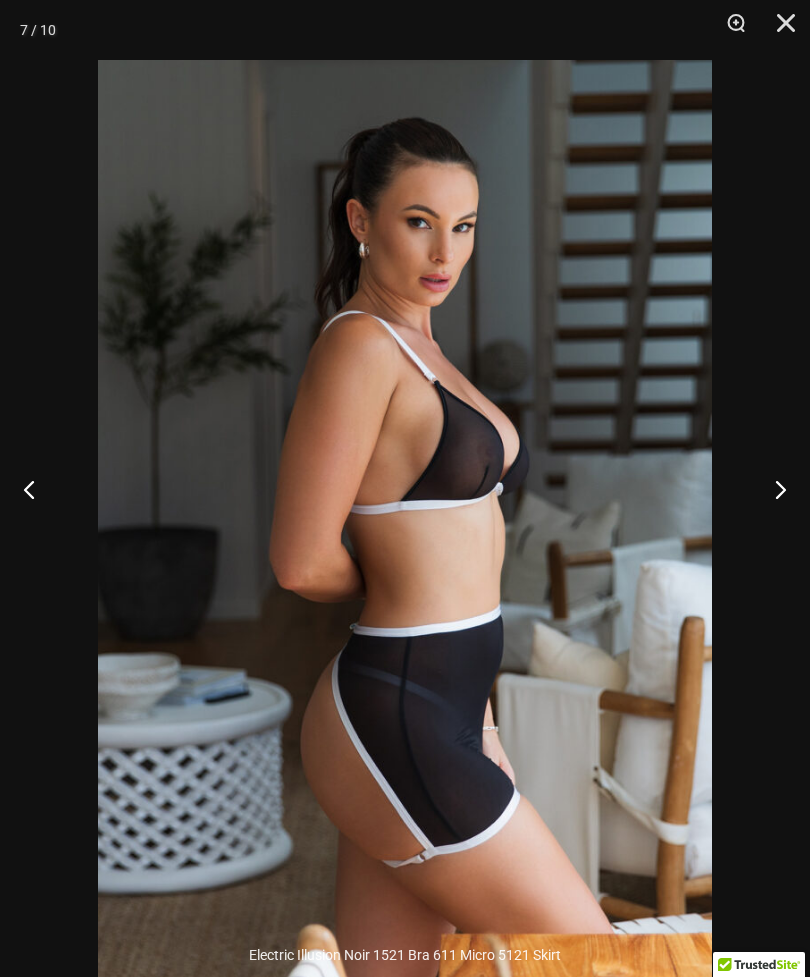 click at bounding box center [772, 489] 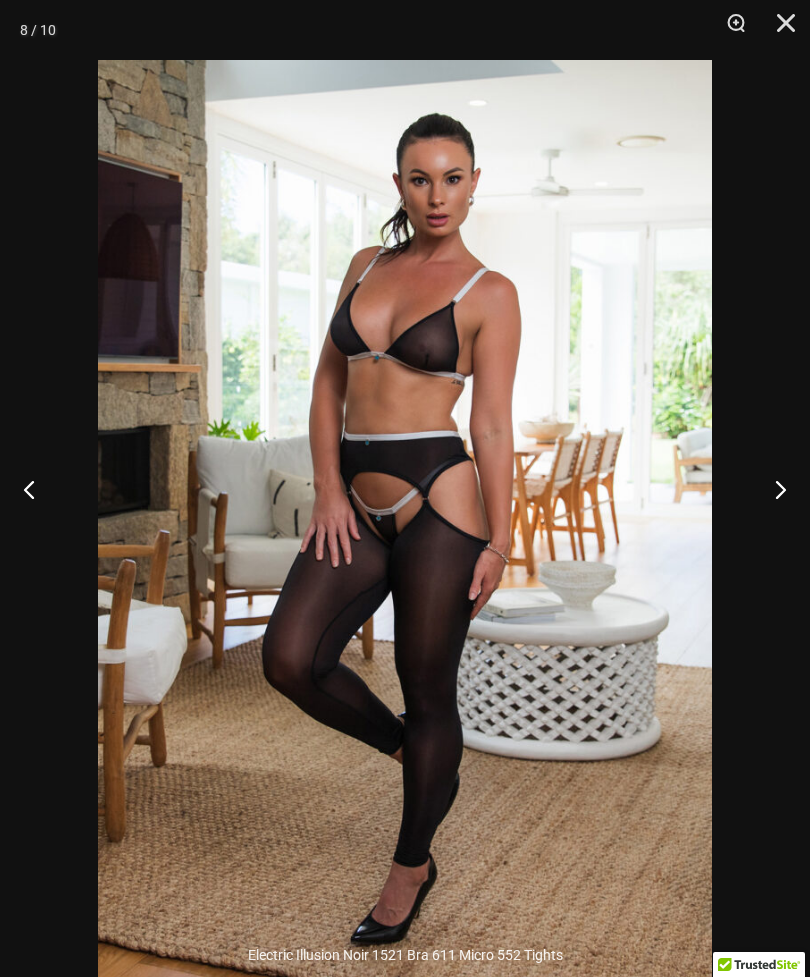 click at bounding box center [772, 489] 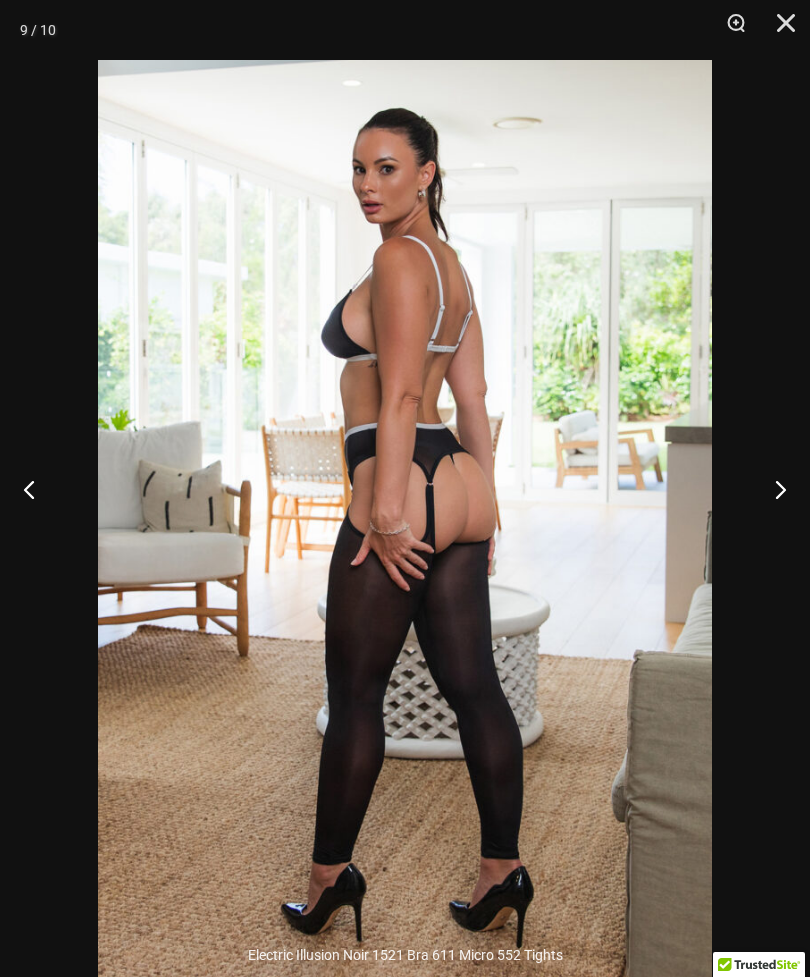 click at bounding box center [772, 489] 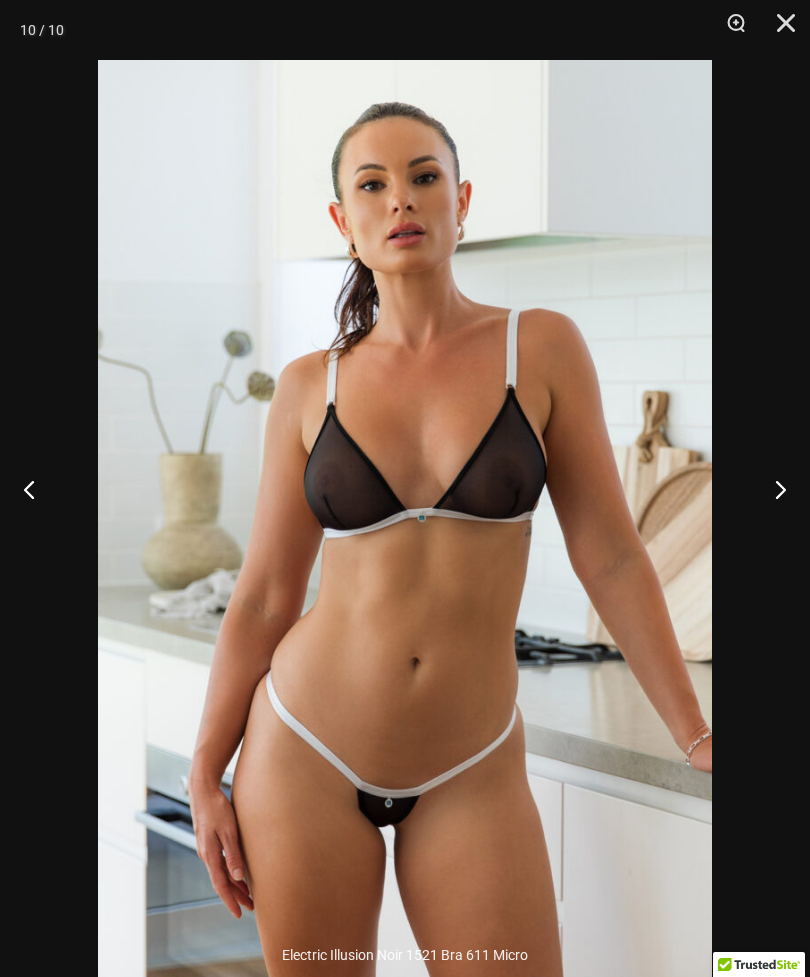 click at bounding box center (779, 30) 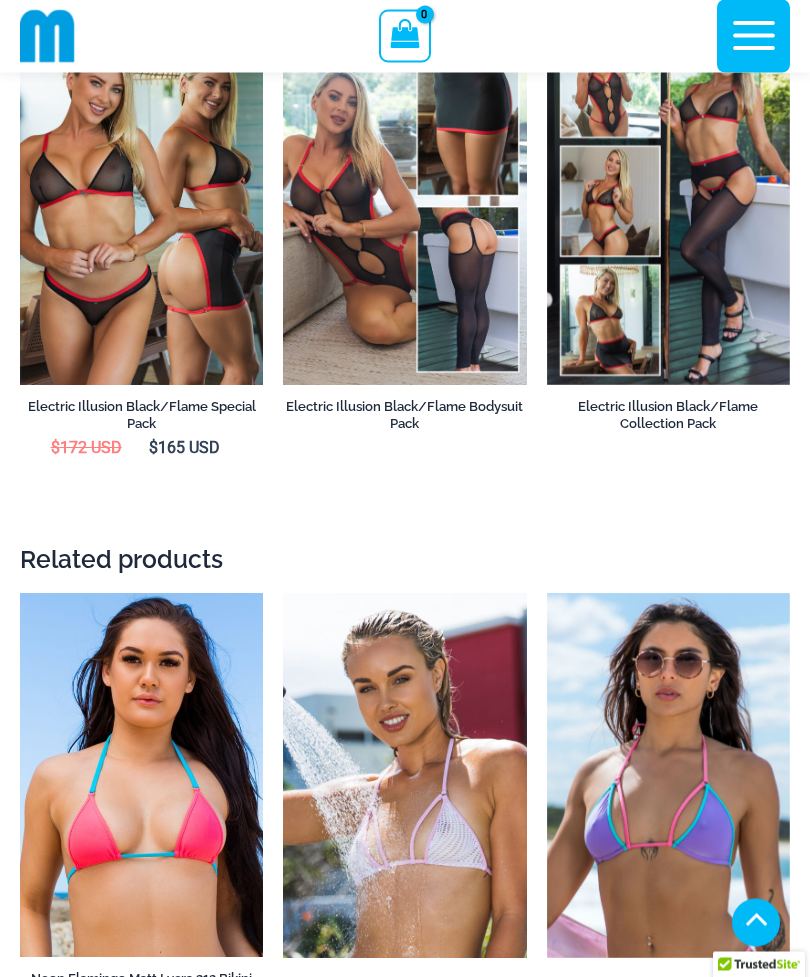 scroll, scrollTop: 4381, scrollLeft: 0, axis: vertical 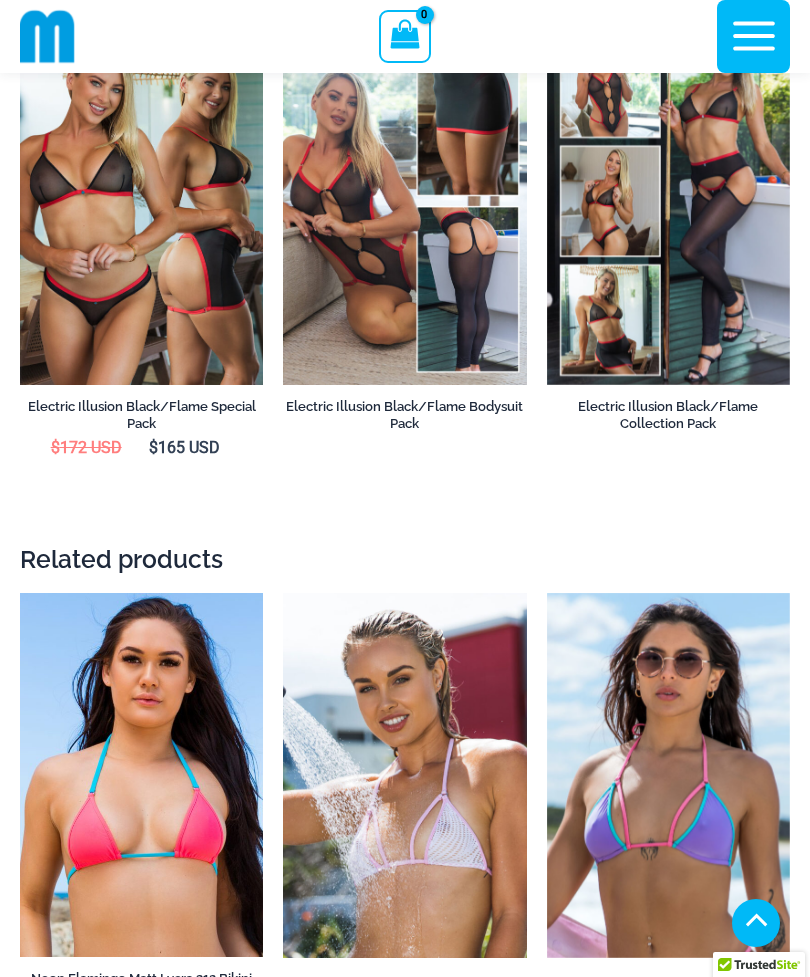click at bounding box center [20, 20] 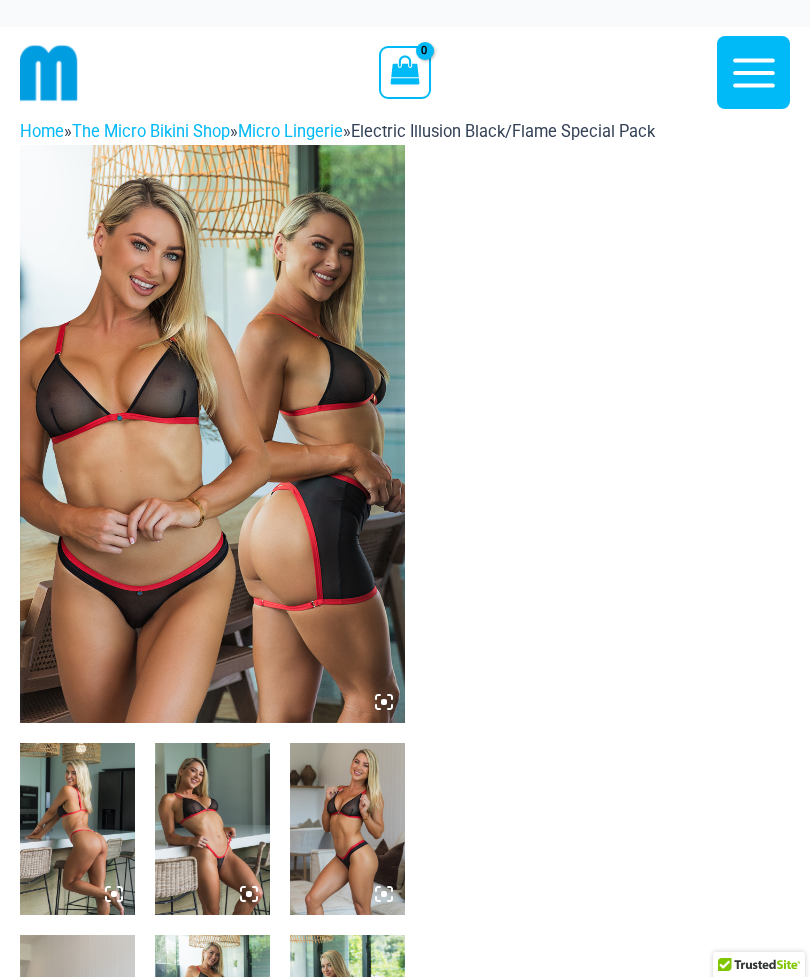 scroll, scrollTop: 0, scrollLeft: 0, axis: both 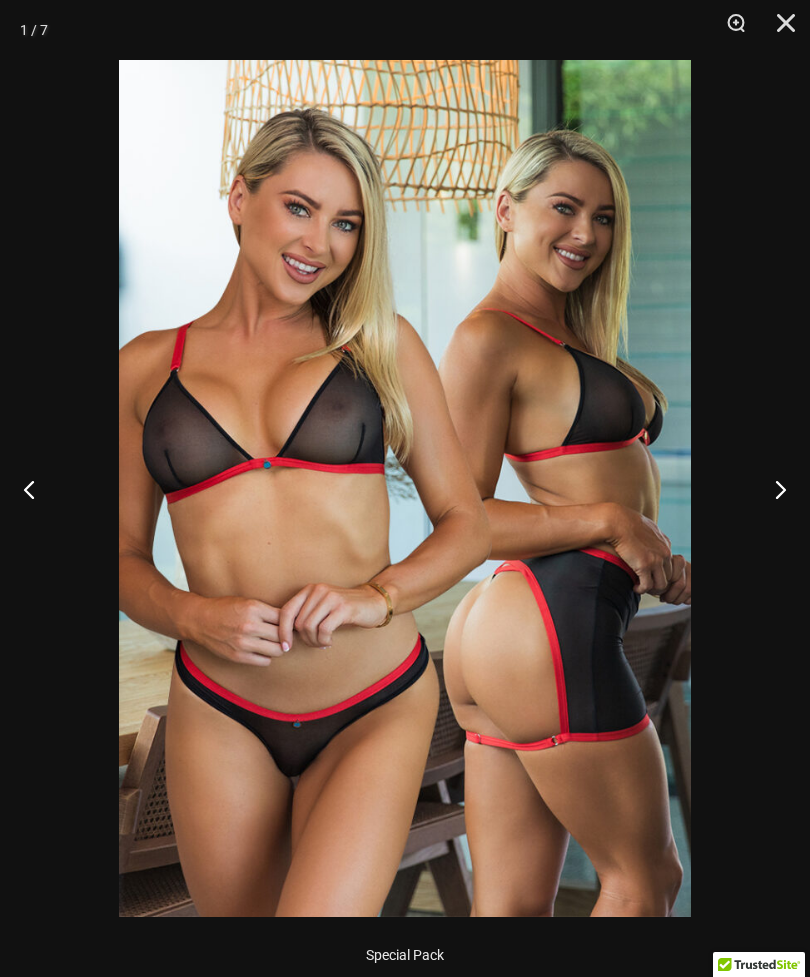 click at bounding box center [772, 489] 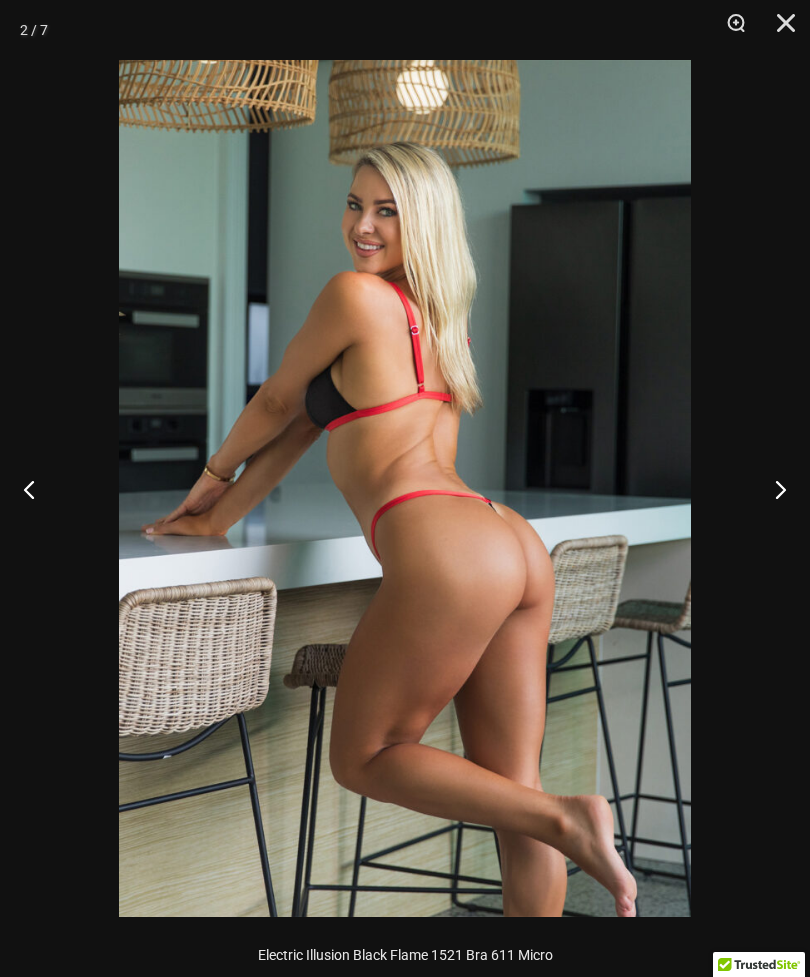 click at bounding box center (772, 489) 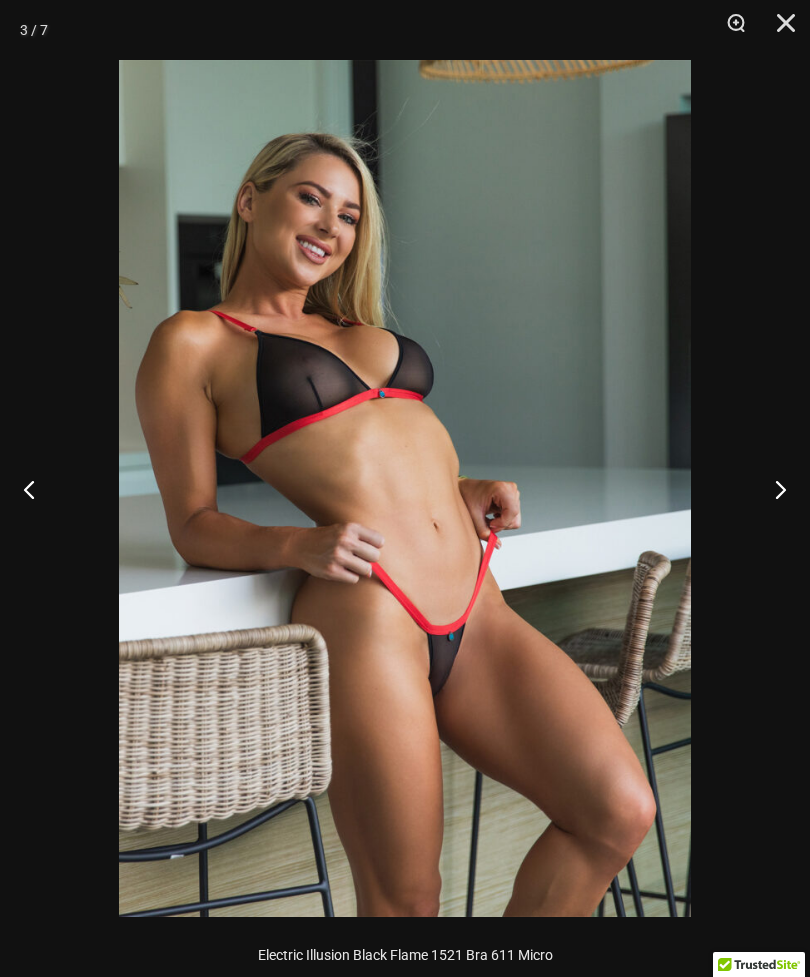 click at bounding box center (772, 489) 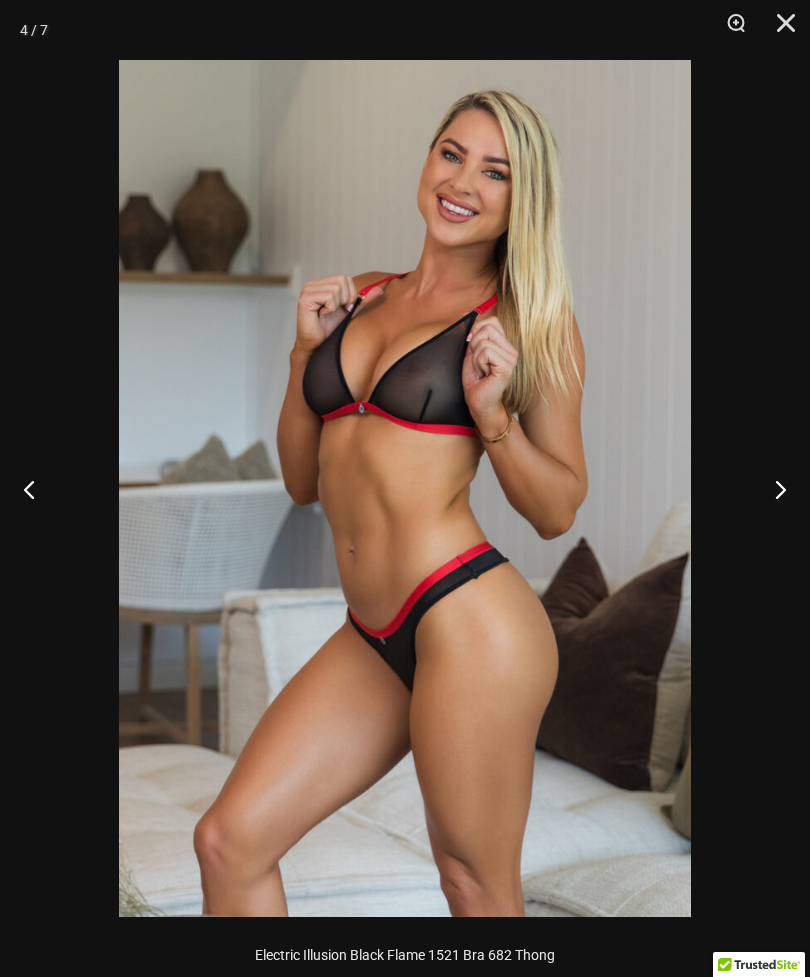 click at bounding box center (772, 489) 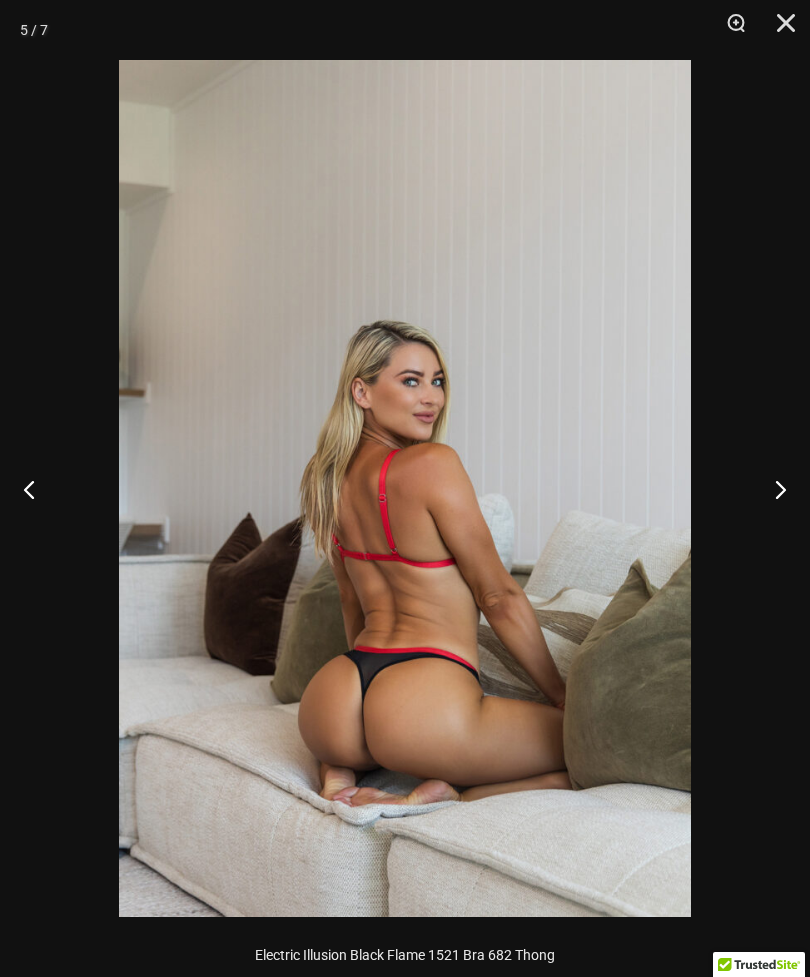 click at bounding box center [772, 489] 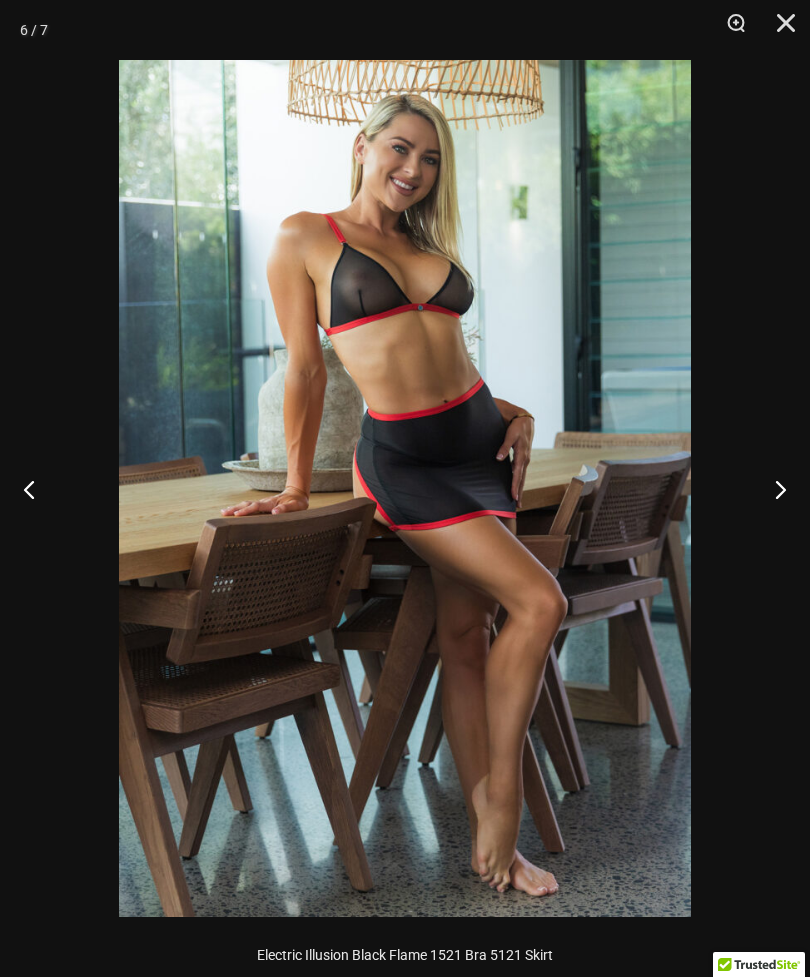 click at bounding box center (772, 489) 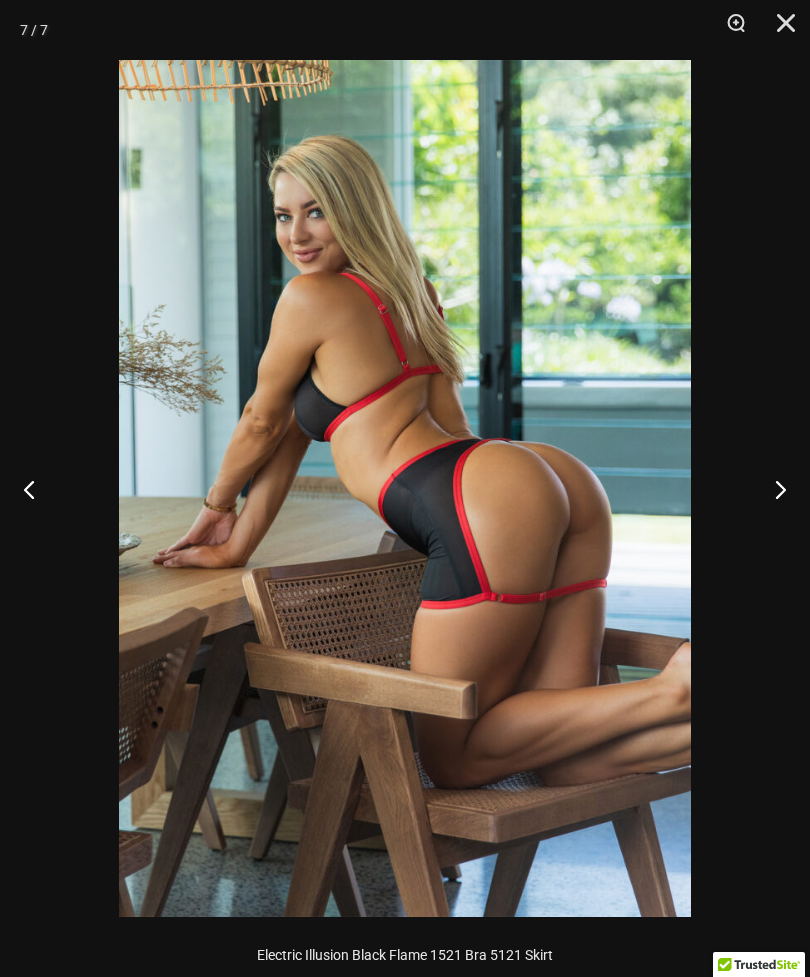 click at bounding box center (779, 30) 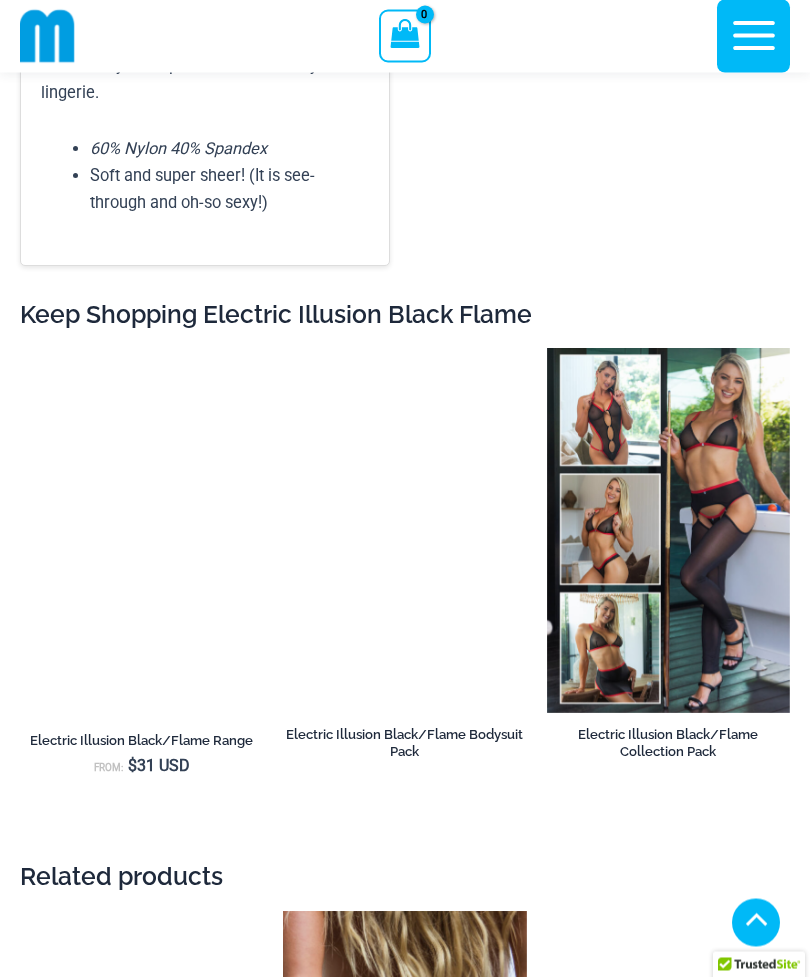 scroll, scrollTop: 6675, scrollLeft: 0, axis: vertical 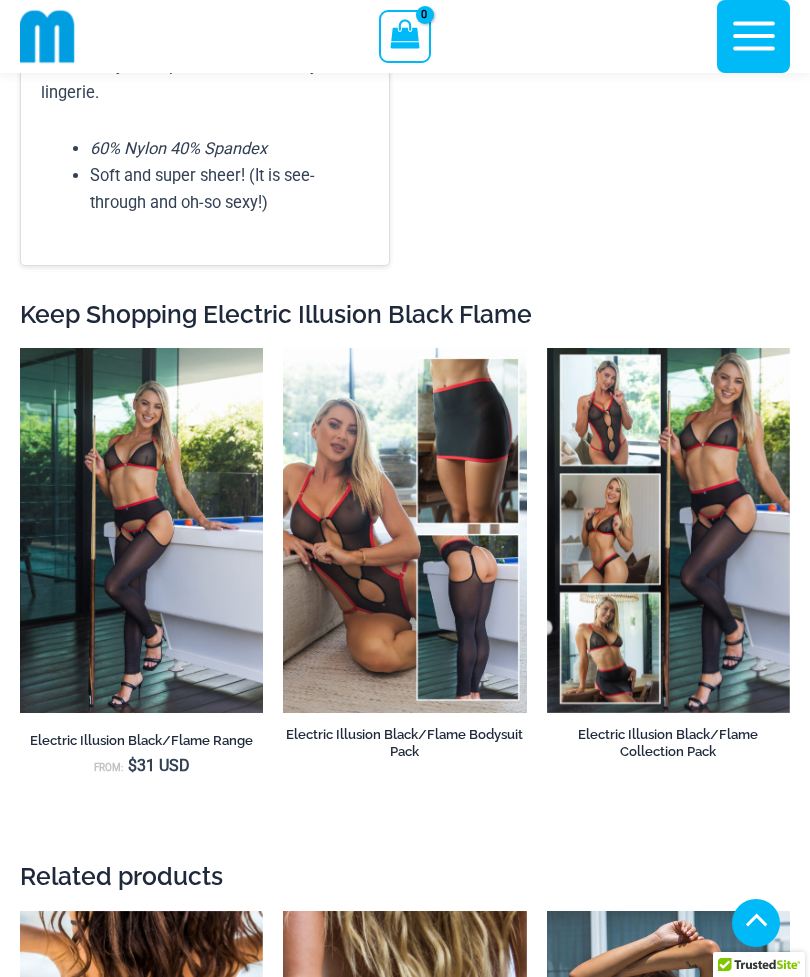 click at bounding box center (283, 348) 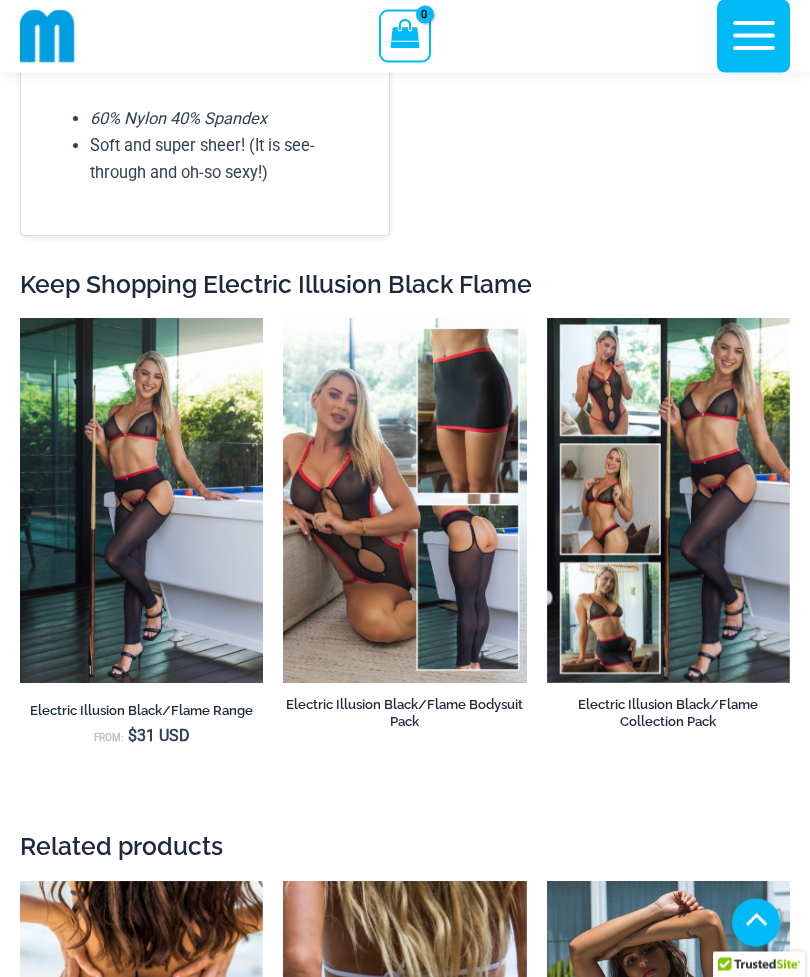 scroll, scrollTop: 6704, scrollLeft: 0, axis: vertical 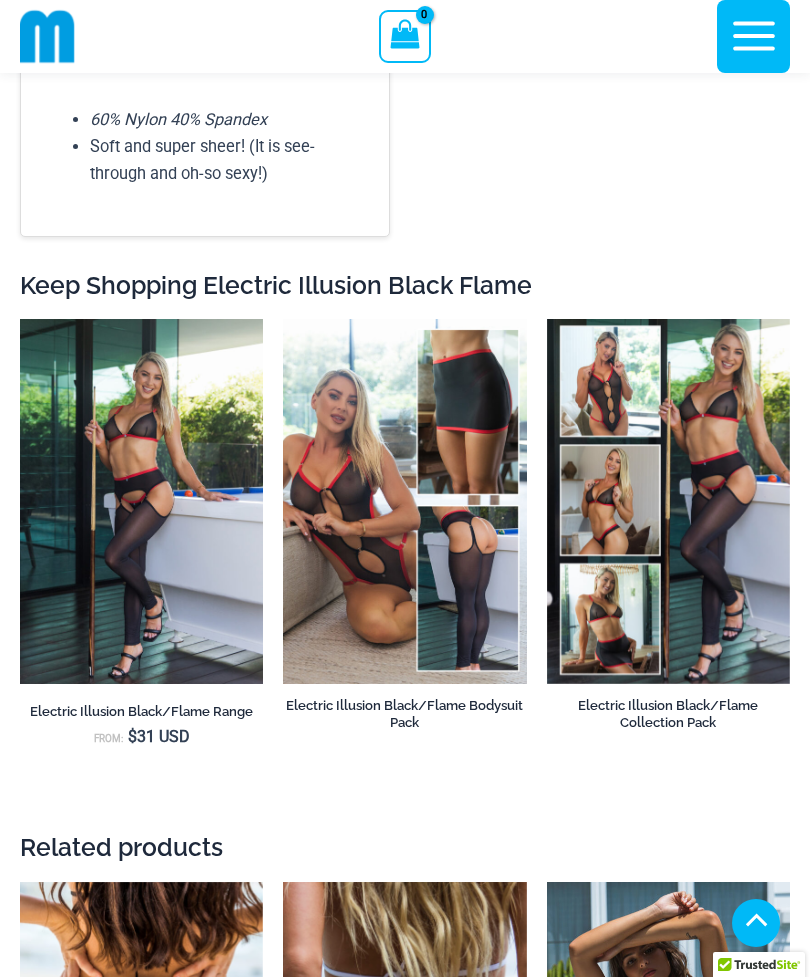 click at bounding box center [20, 319] 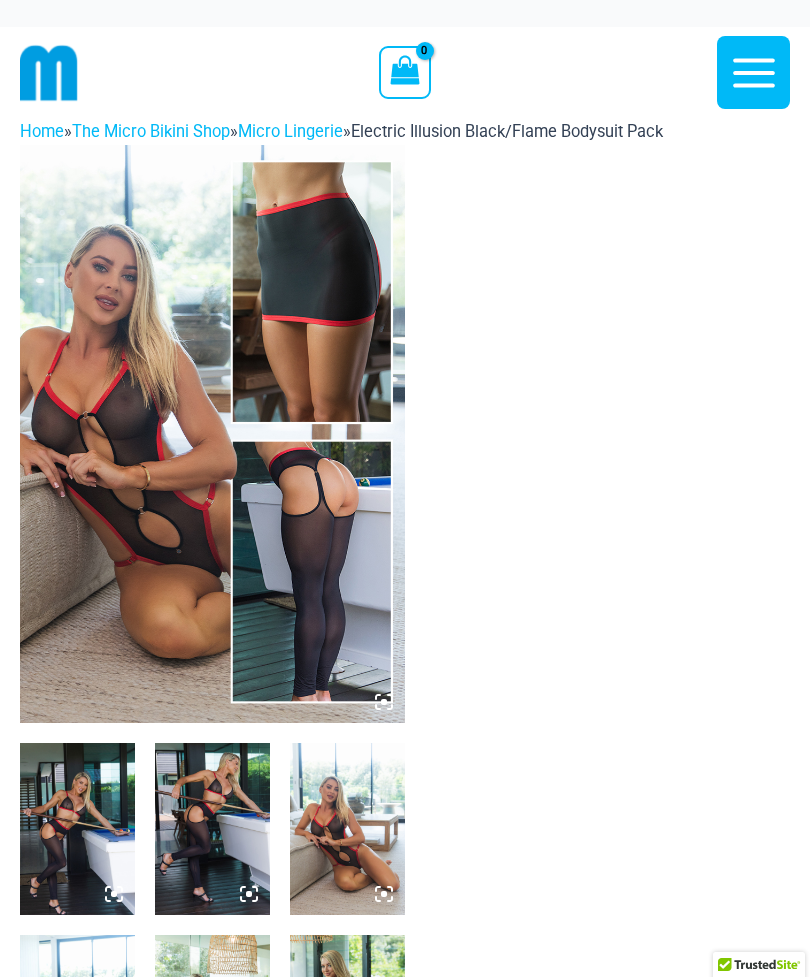 scroll, scrollTop: 0, scrollLeft: 0, axis: both 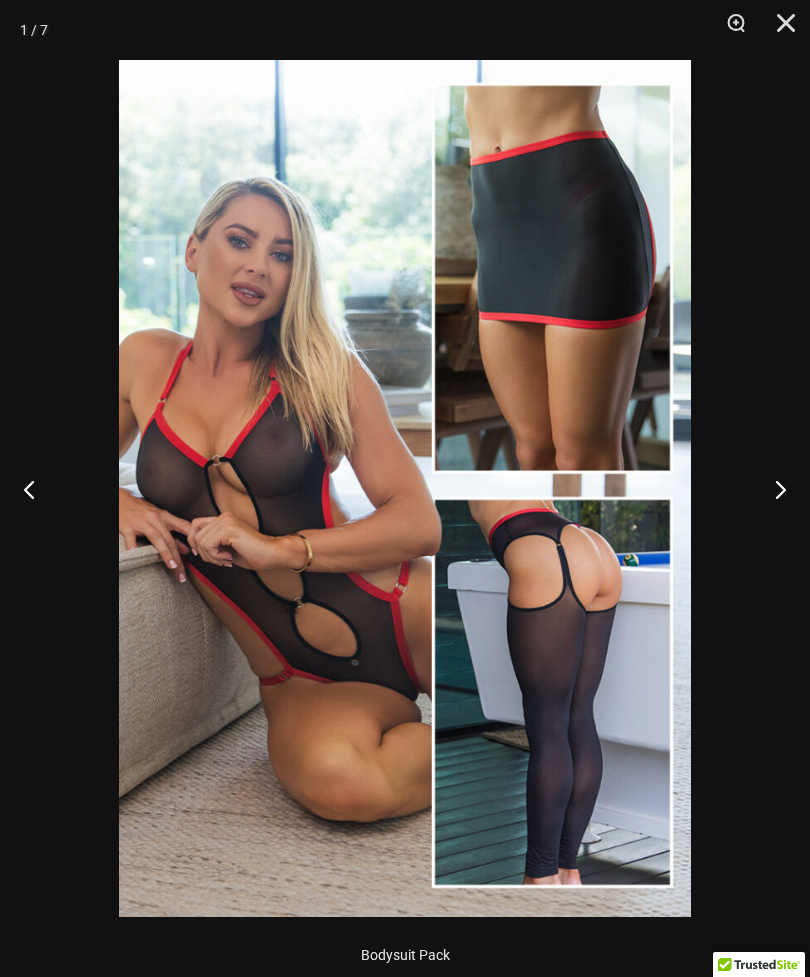 click at bounding box center (772, 489) 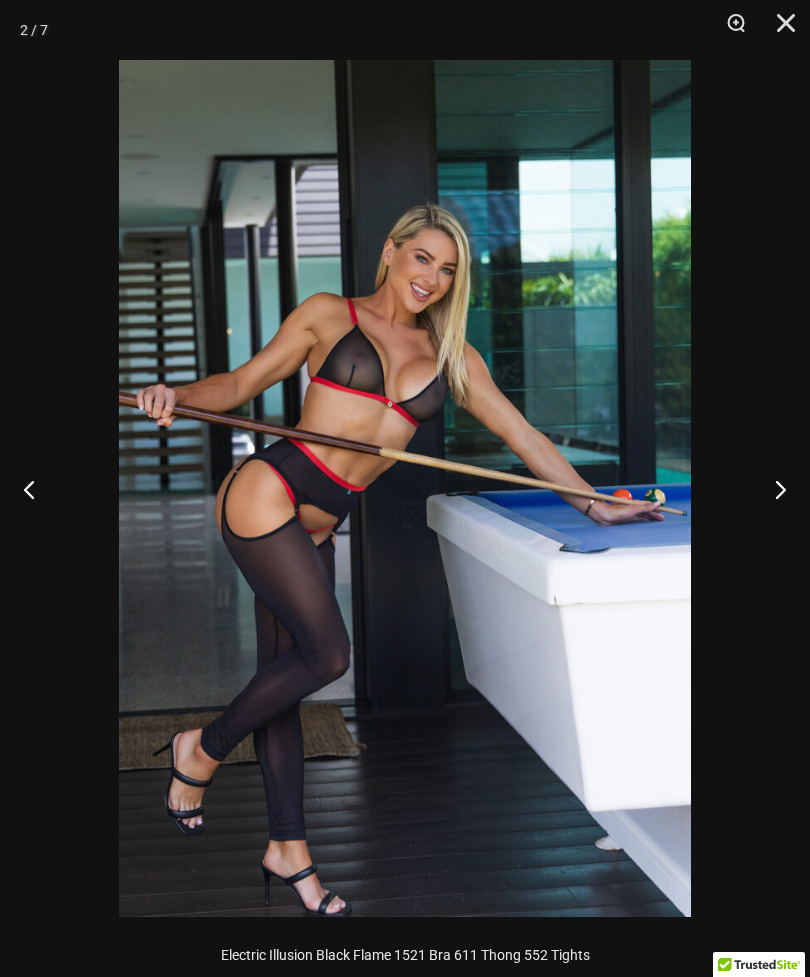 click at bounding box center (772, 489) 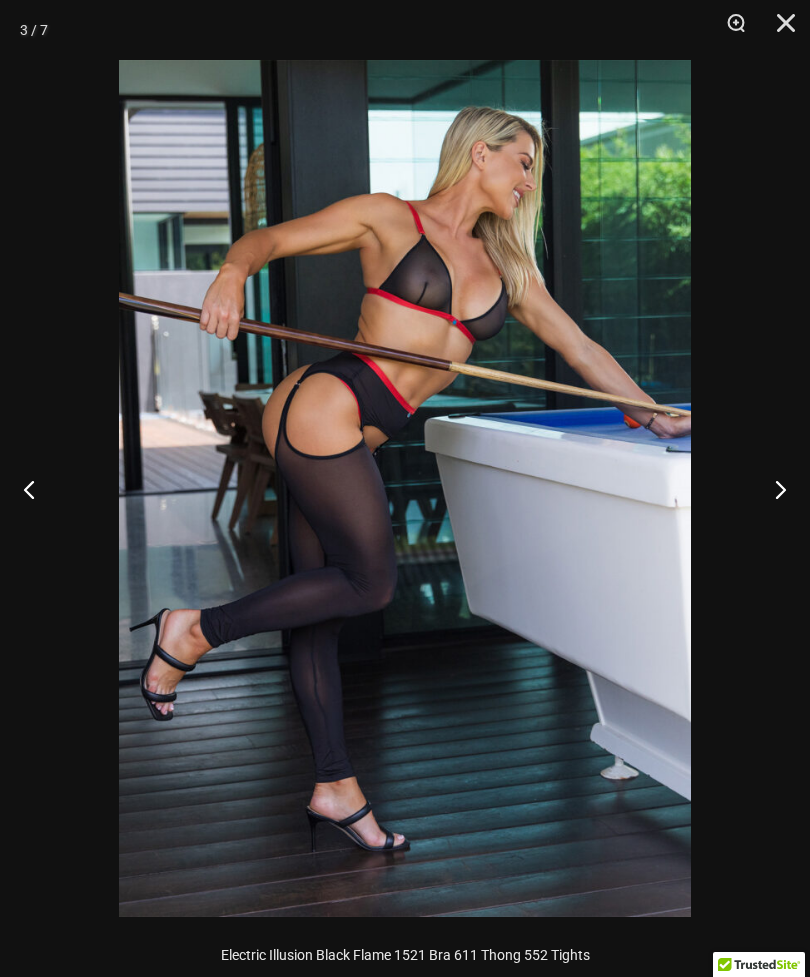 click at bounding box center [772, 489] 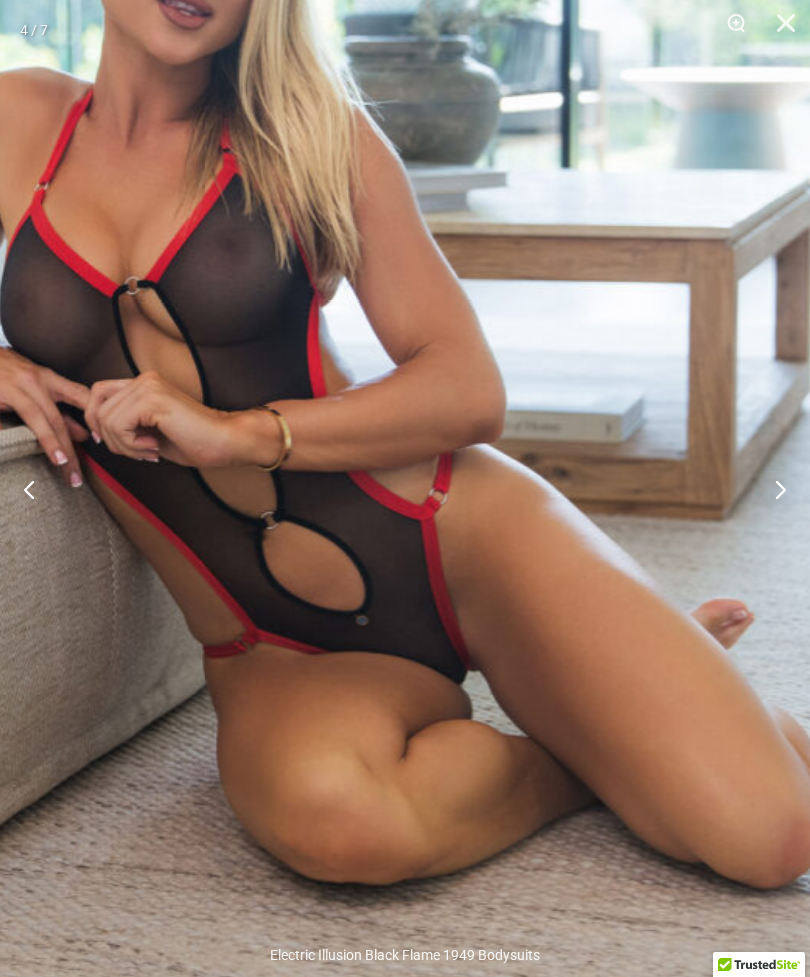 click at bounding box center (343, 310) 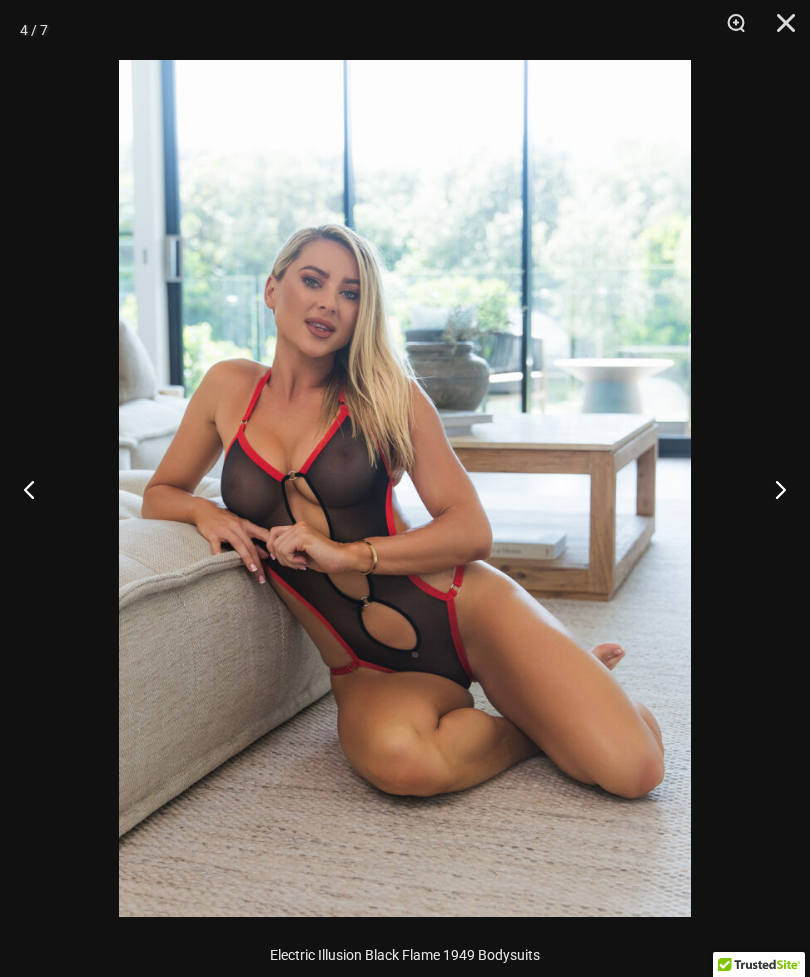 click at bounding box center (772, 489) 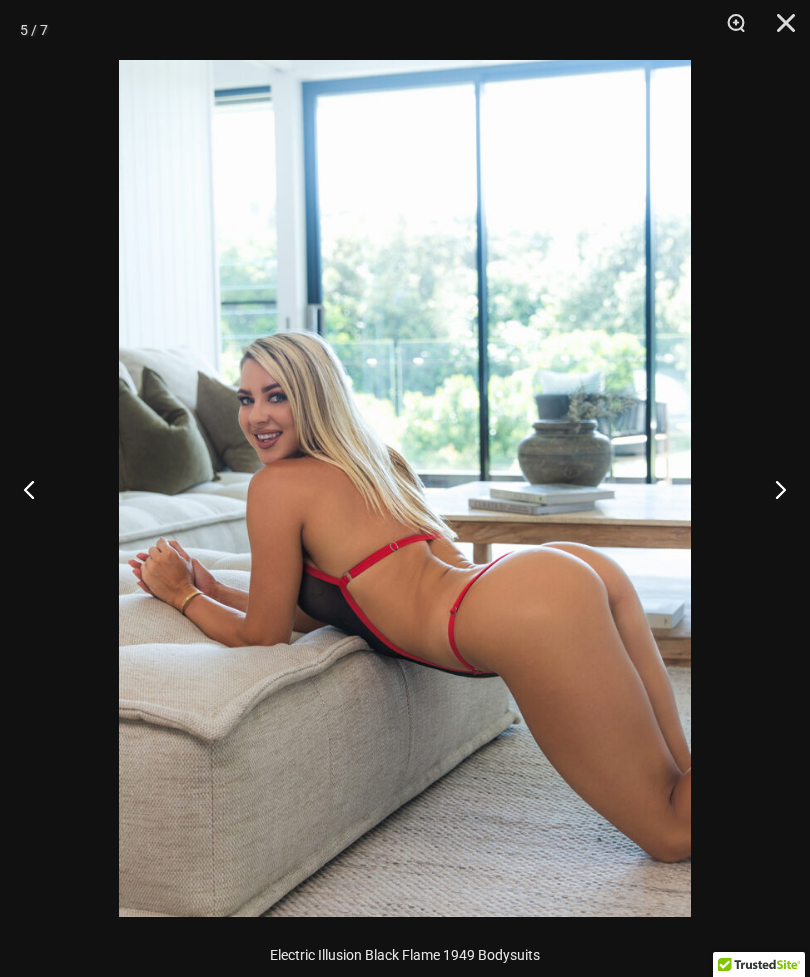 click at bounding box center [772, 489] 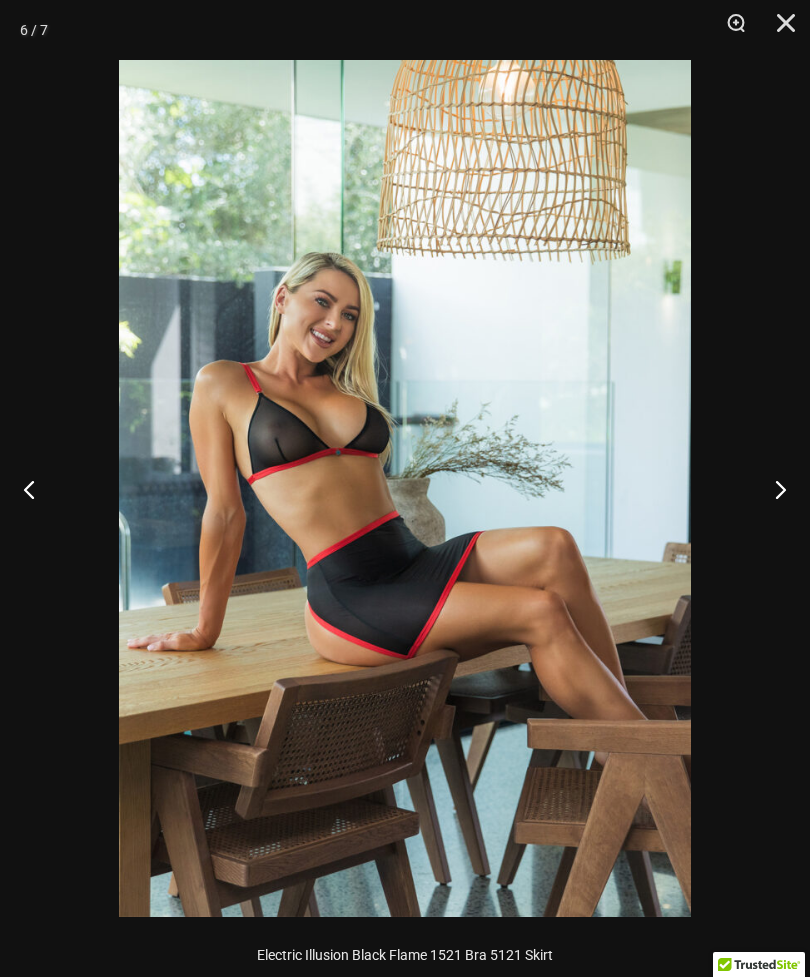 click at bounding box center [772, 489] 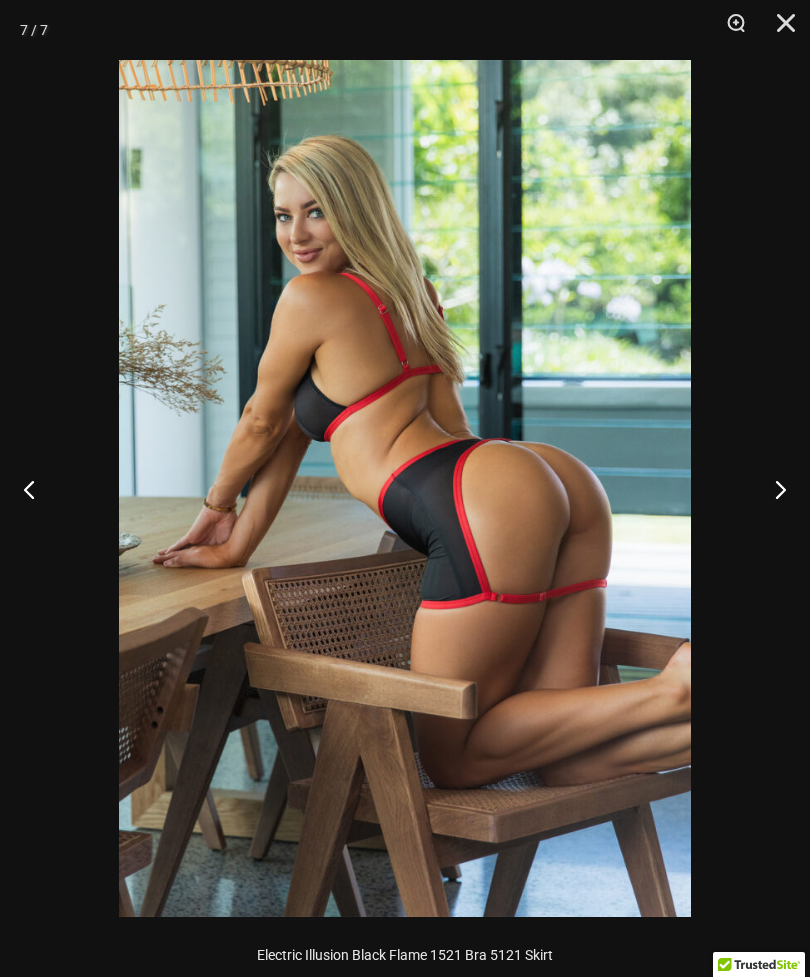 click at bounding box center [772, 489] 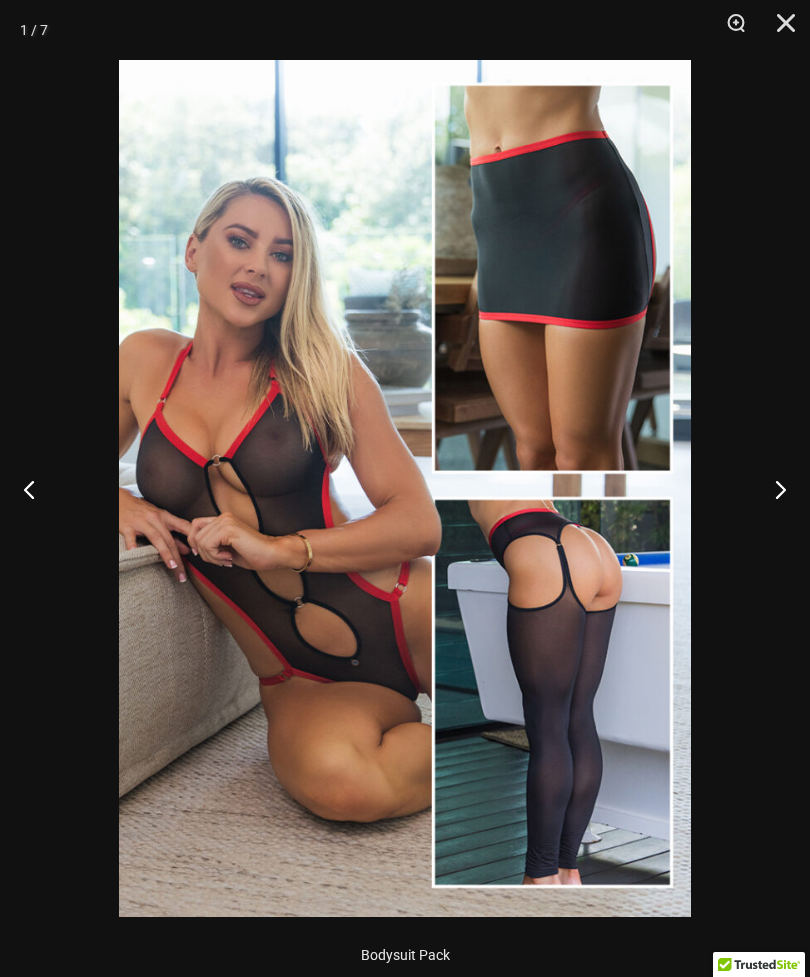 click at bounding box center [779, 30] 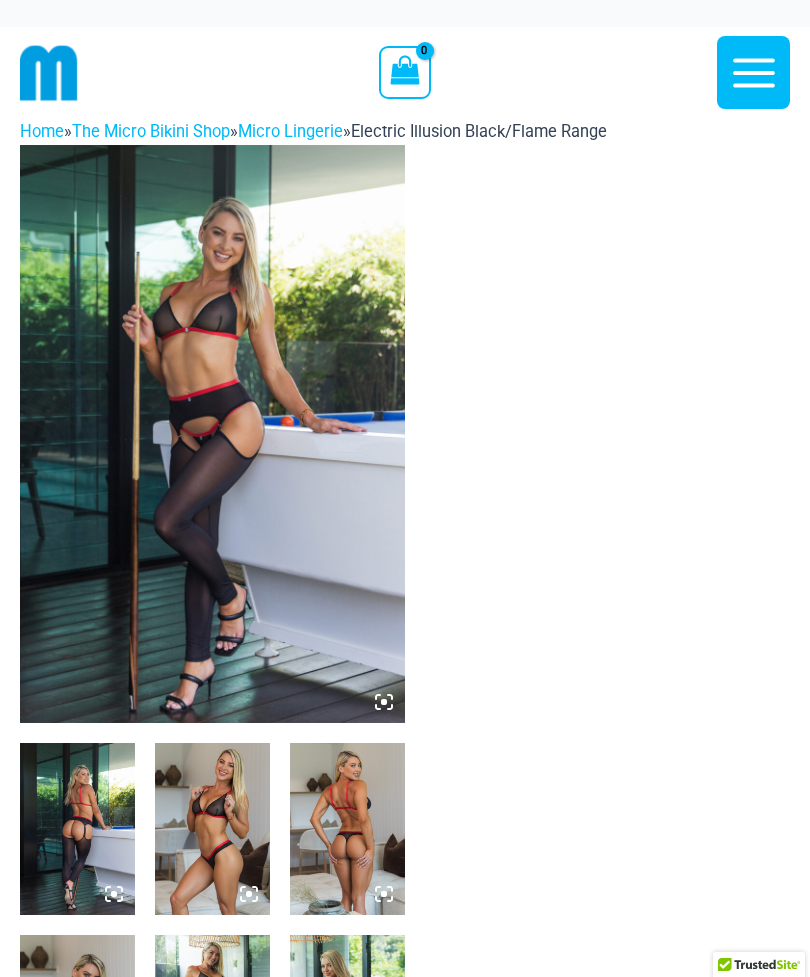 scroll, scrollTop: 0, scrollLeft: 0, axis: both 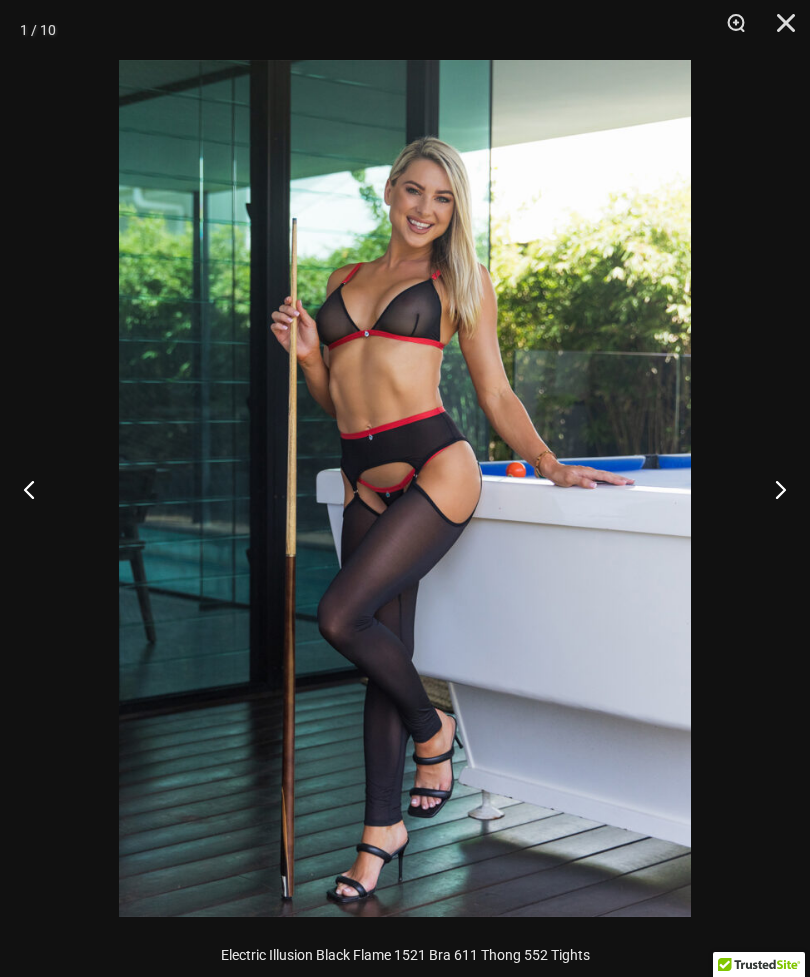 click at bounding box center (772, 489) 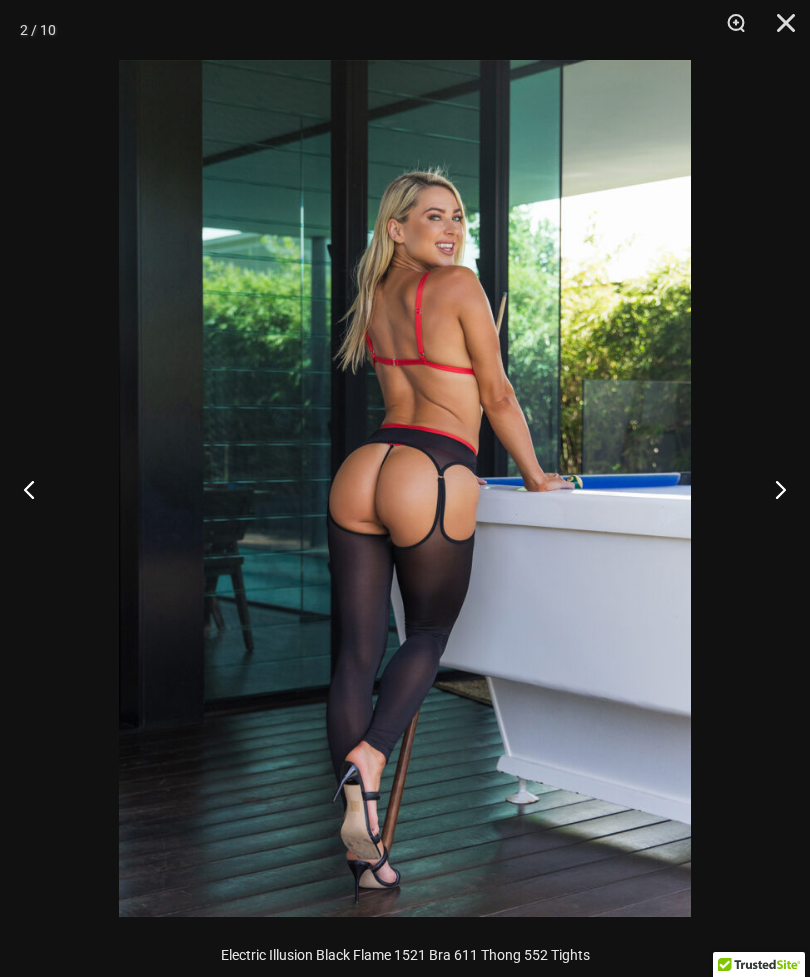 click at bounding box center (772, 489) 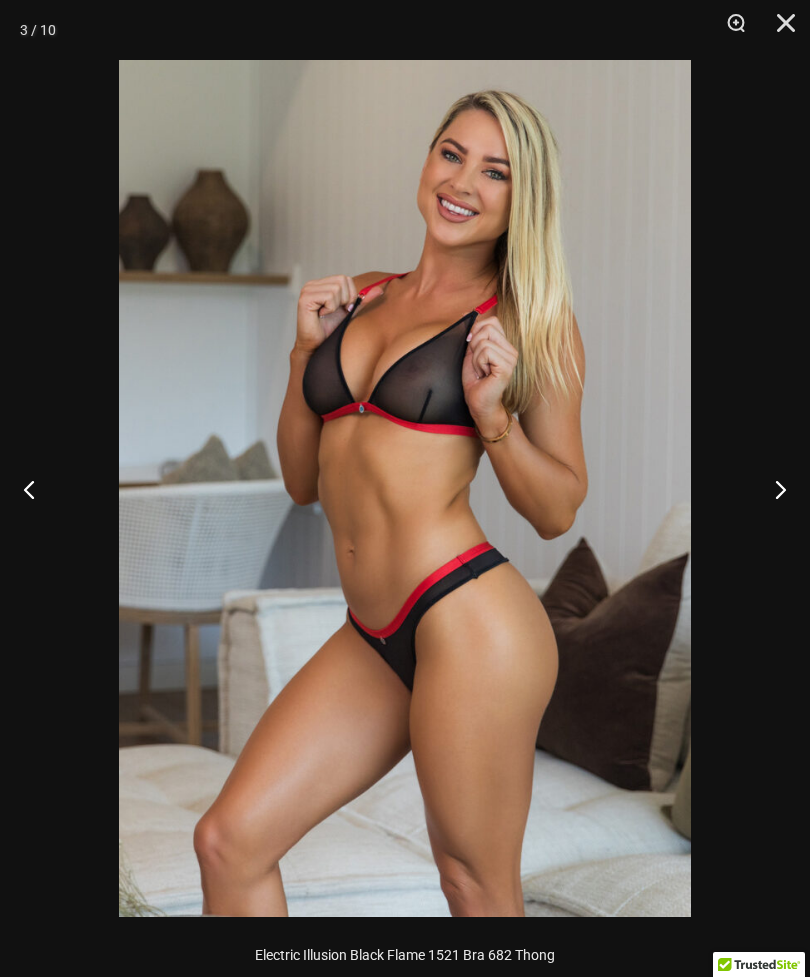 click at bounding box center (772, 489) 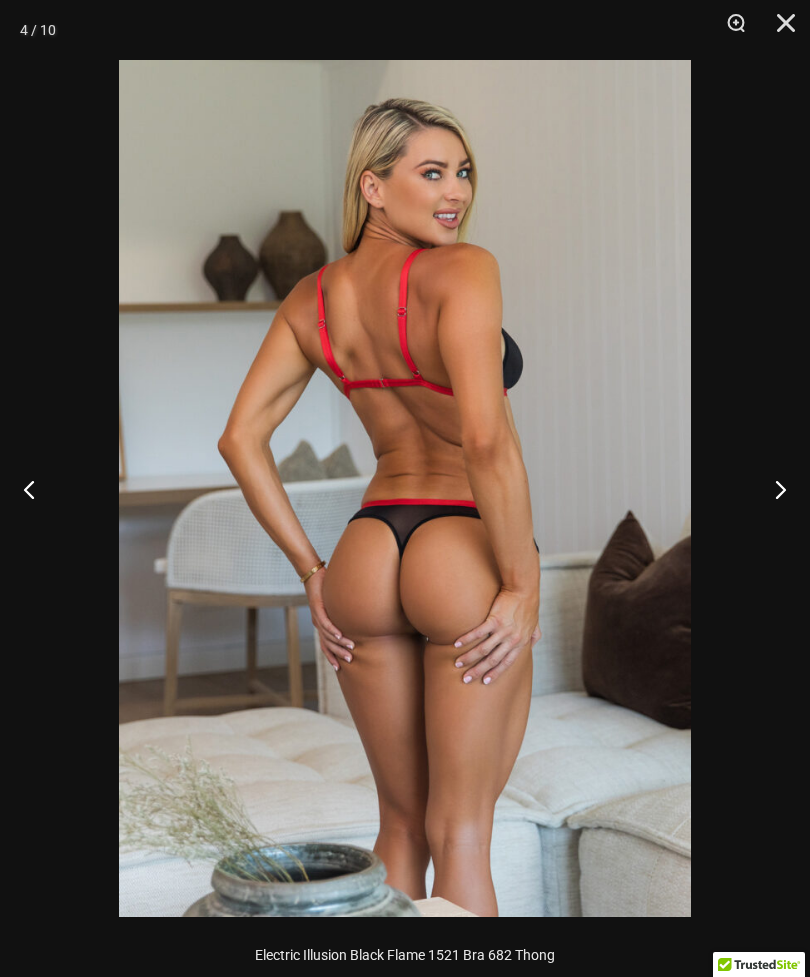 click at bounding box center (772, 489) 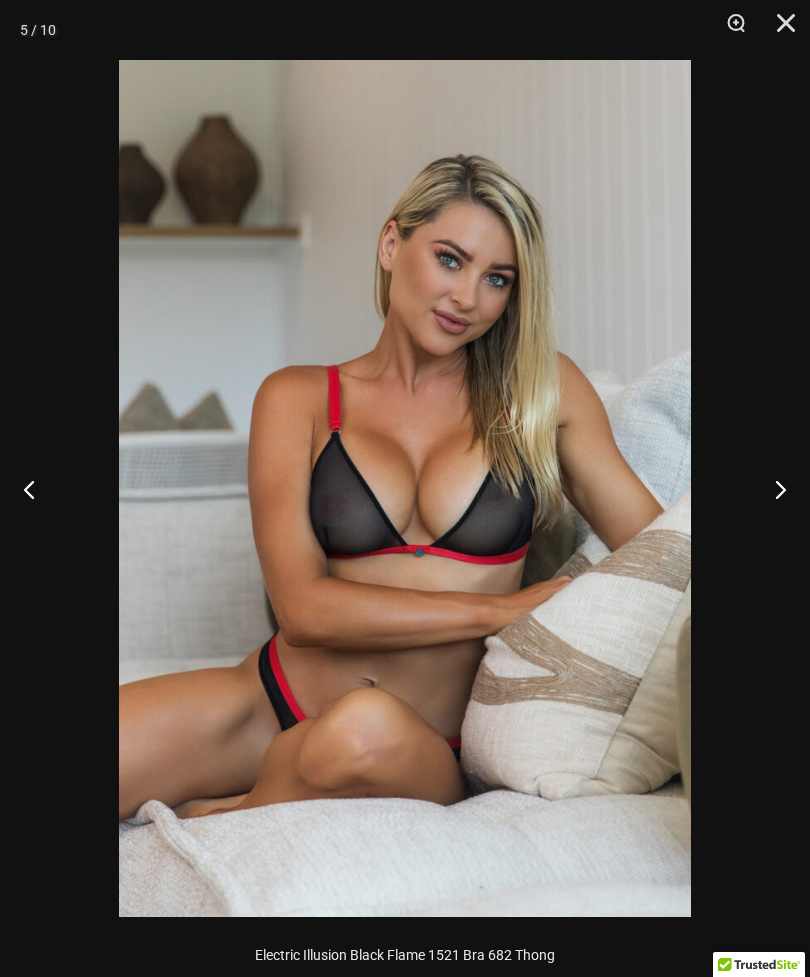 click at bounding box center (772, 489) 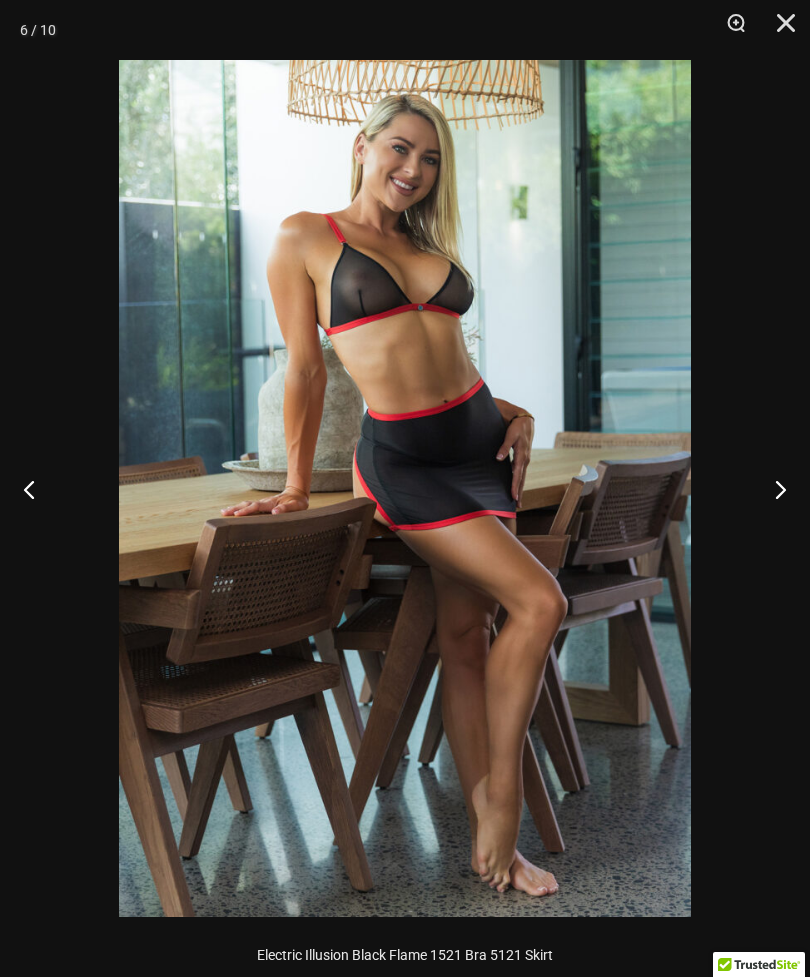 click at bounding box center (772, 489) 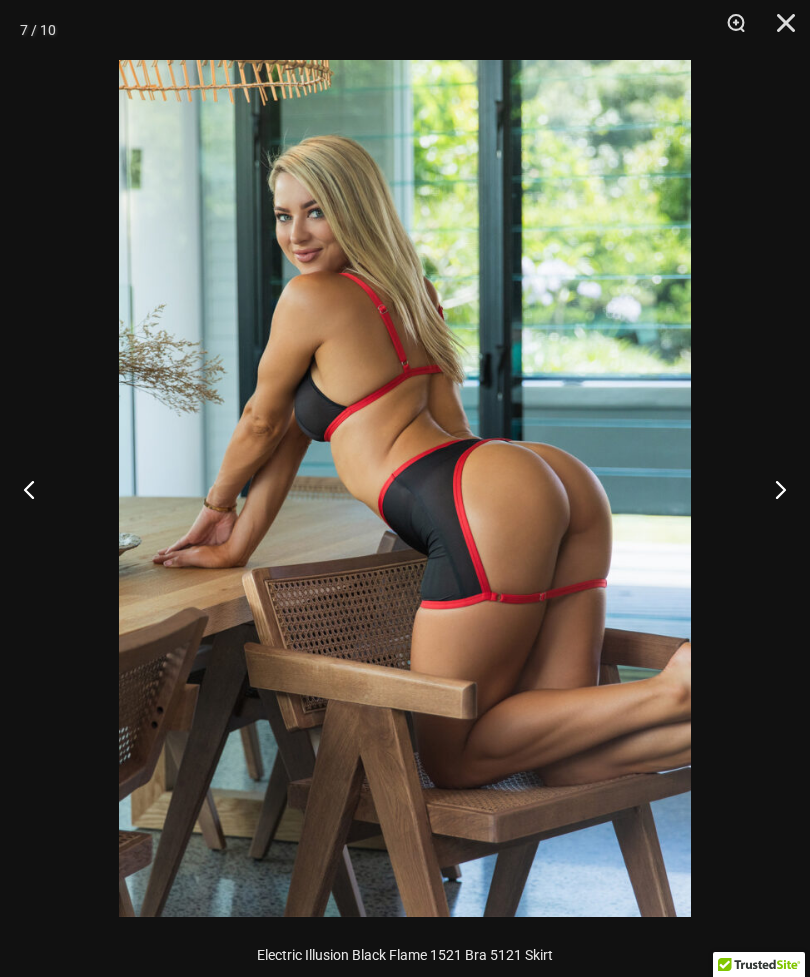 click at bounding box center (772, 489) 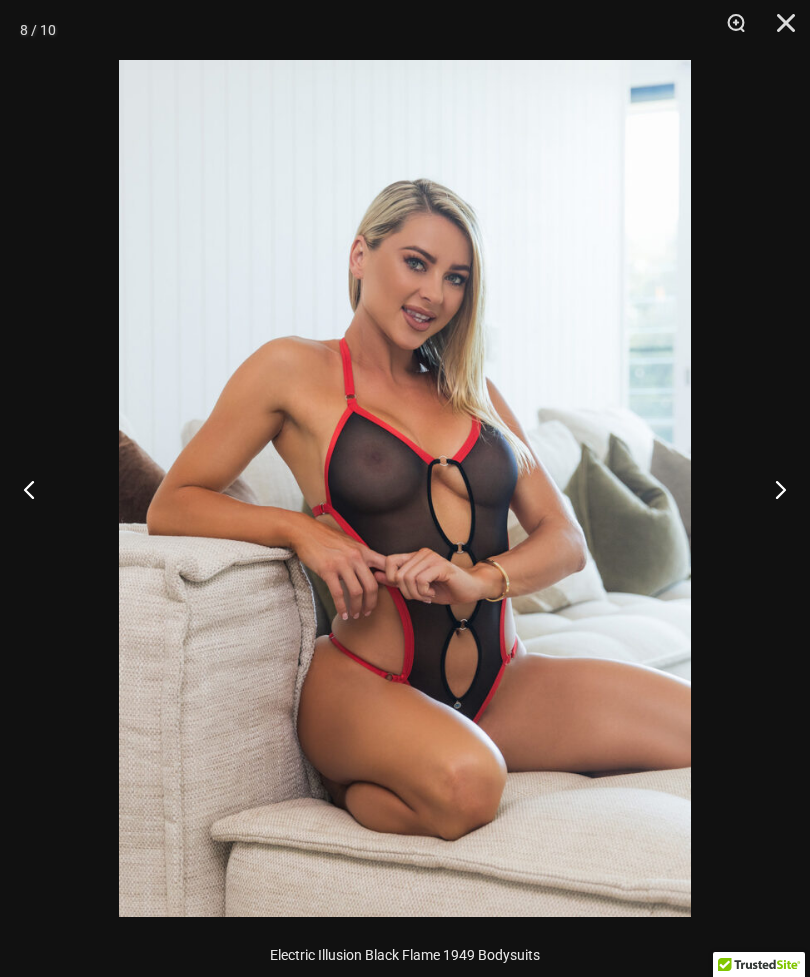 click at bounding box center (772, 489) 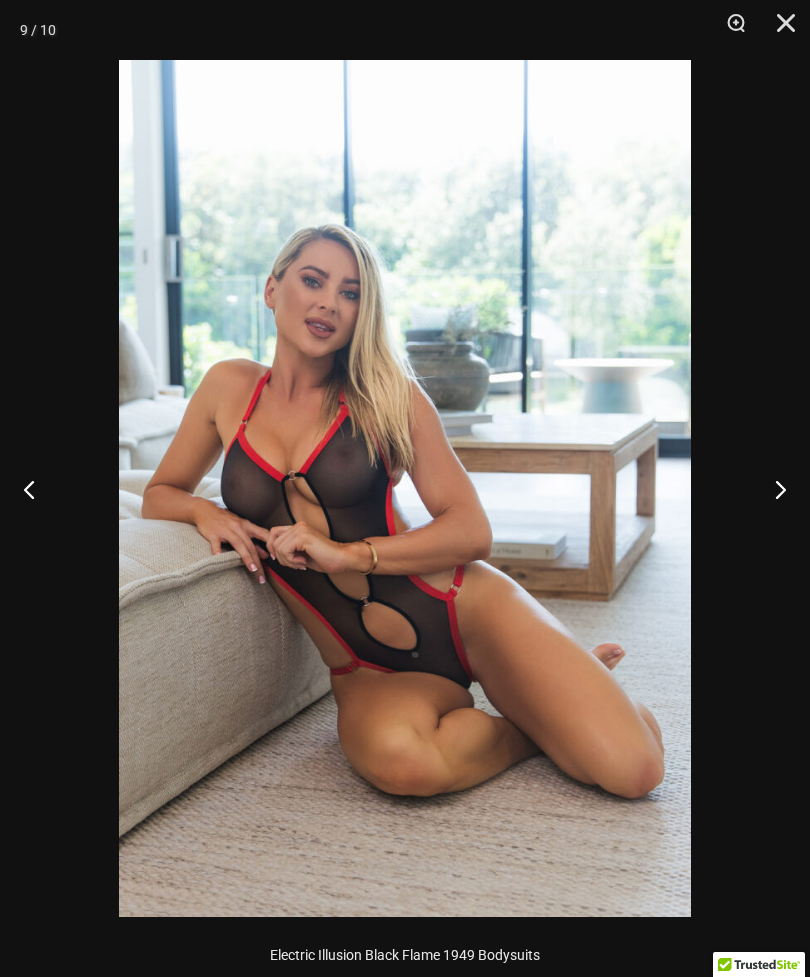 click at bounding box center (772, 489) 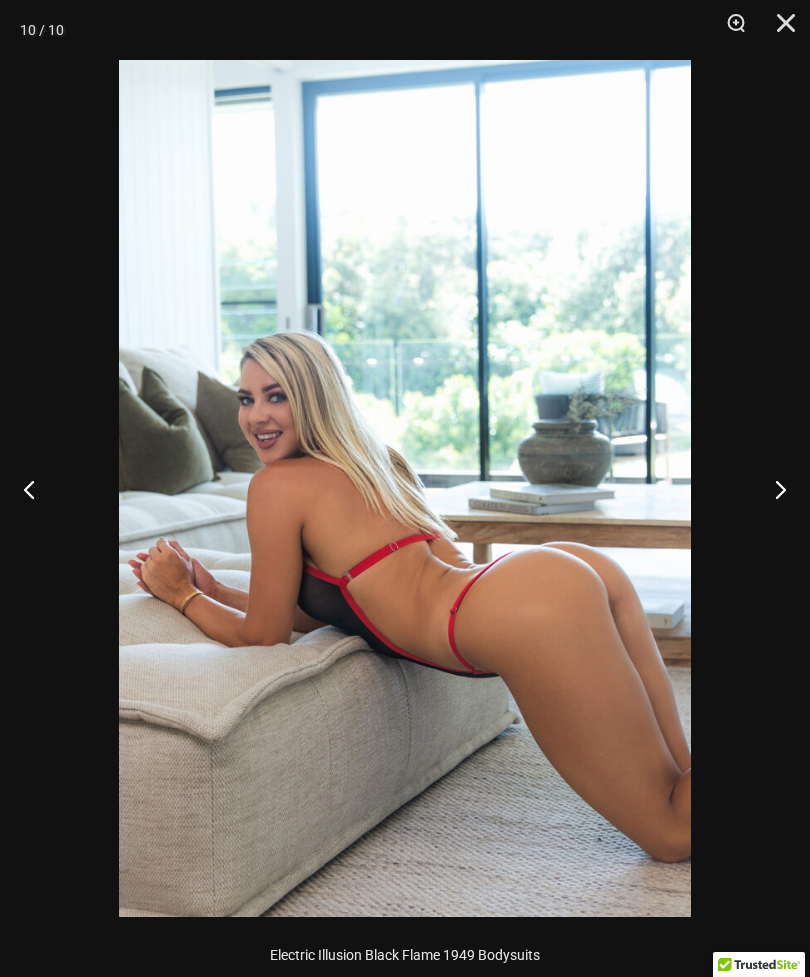 click at bounding box center [779, 30] 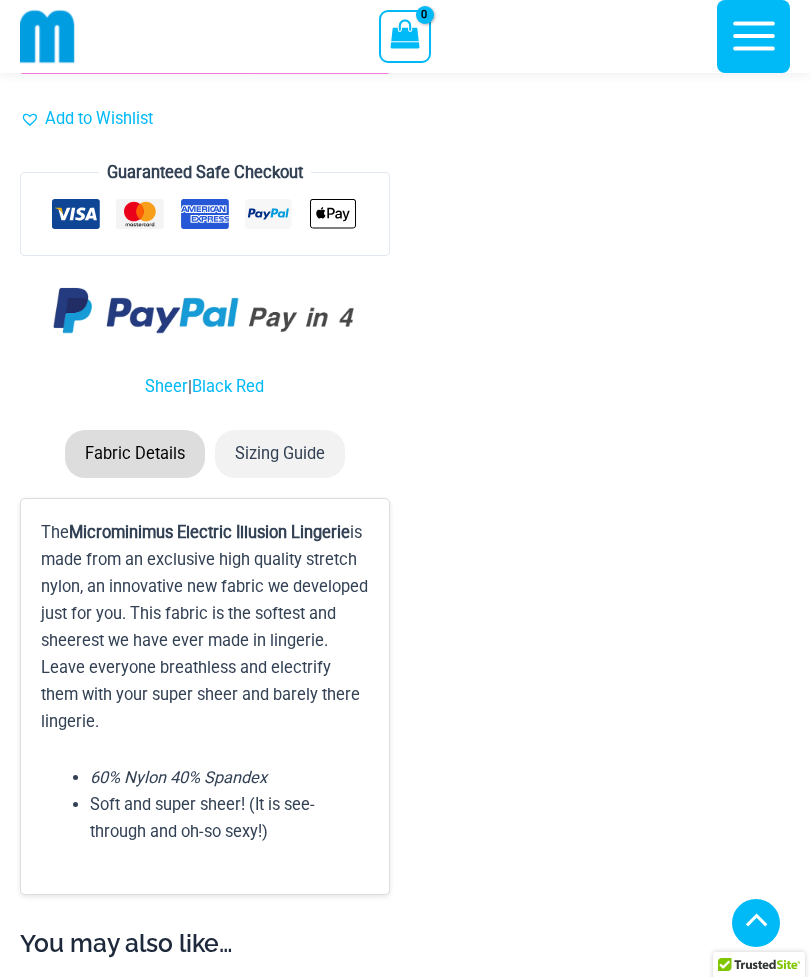 scroll, scrollTop: 7609, scrollLeft: 0, axis: vertical 